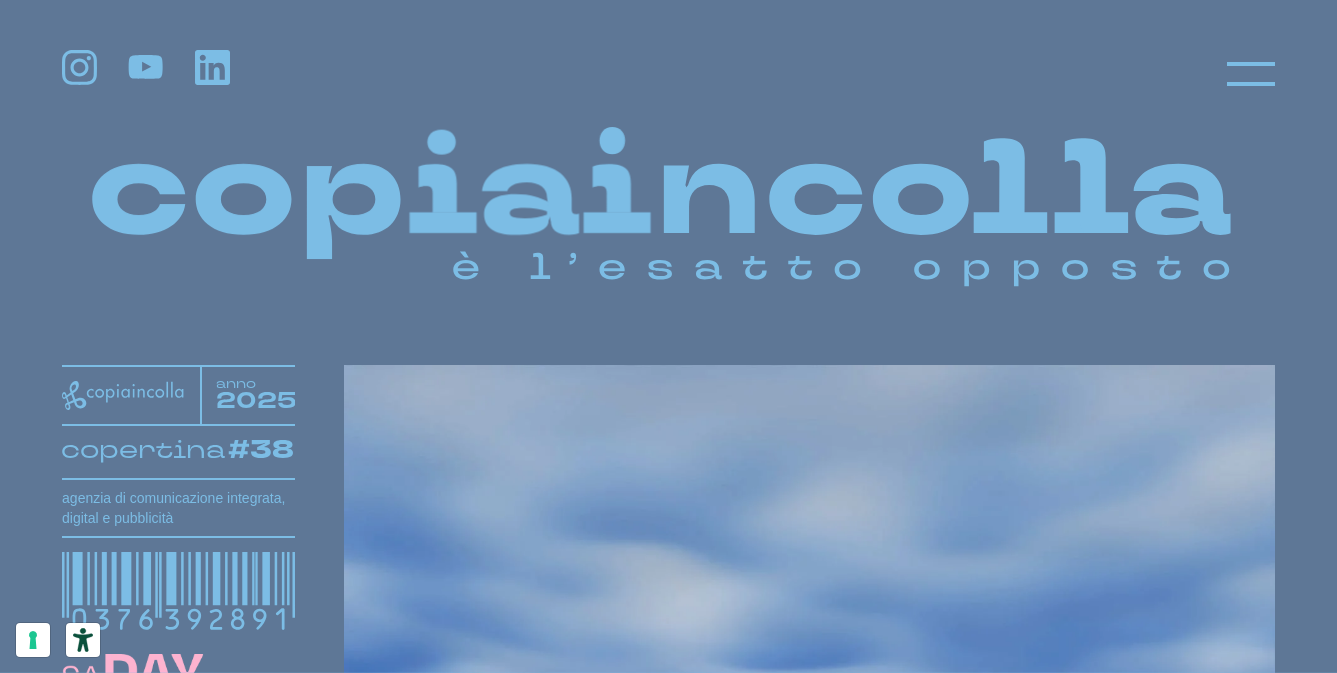 scroll, scrollTop: 0, scrollLeft: 0, axis: both 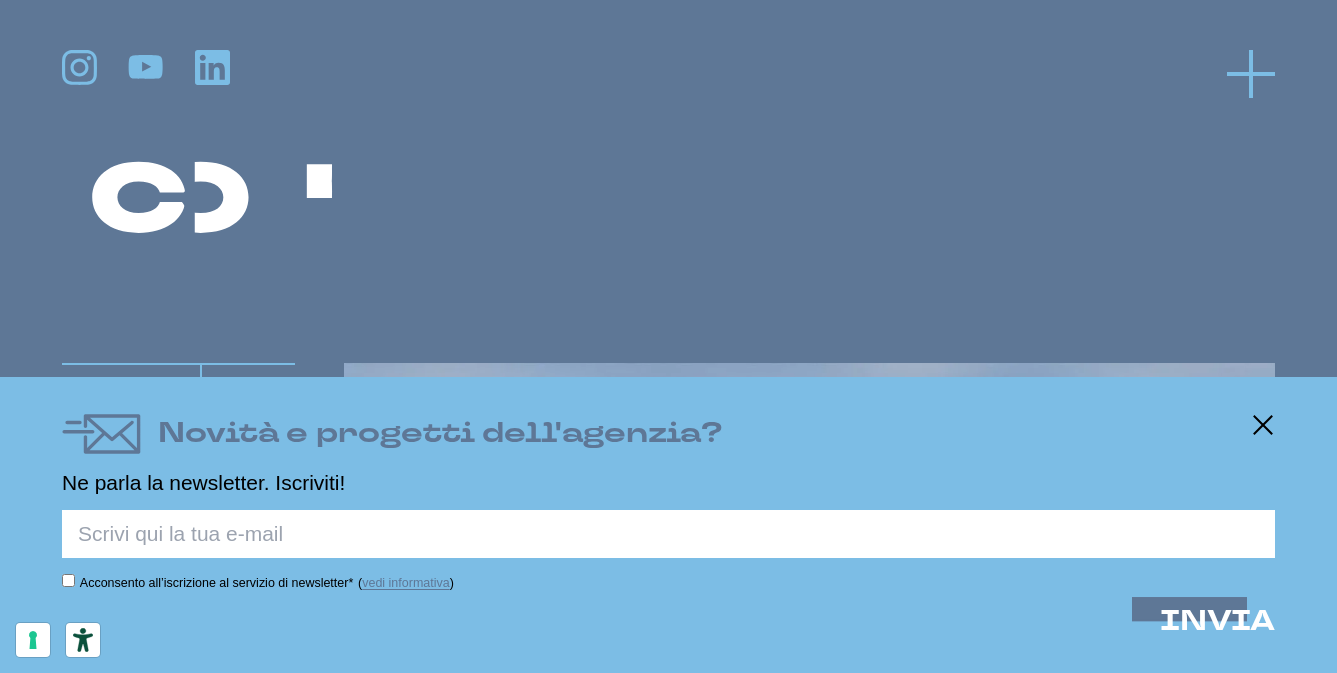 click 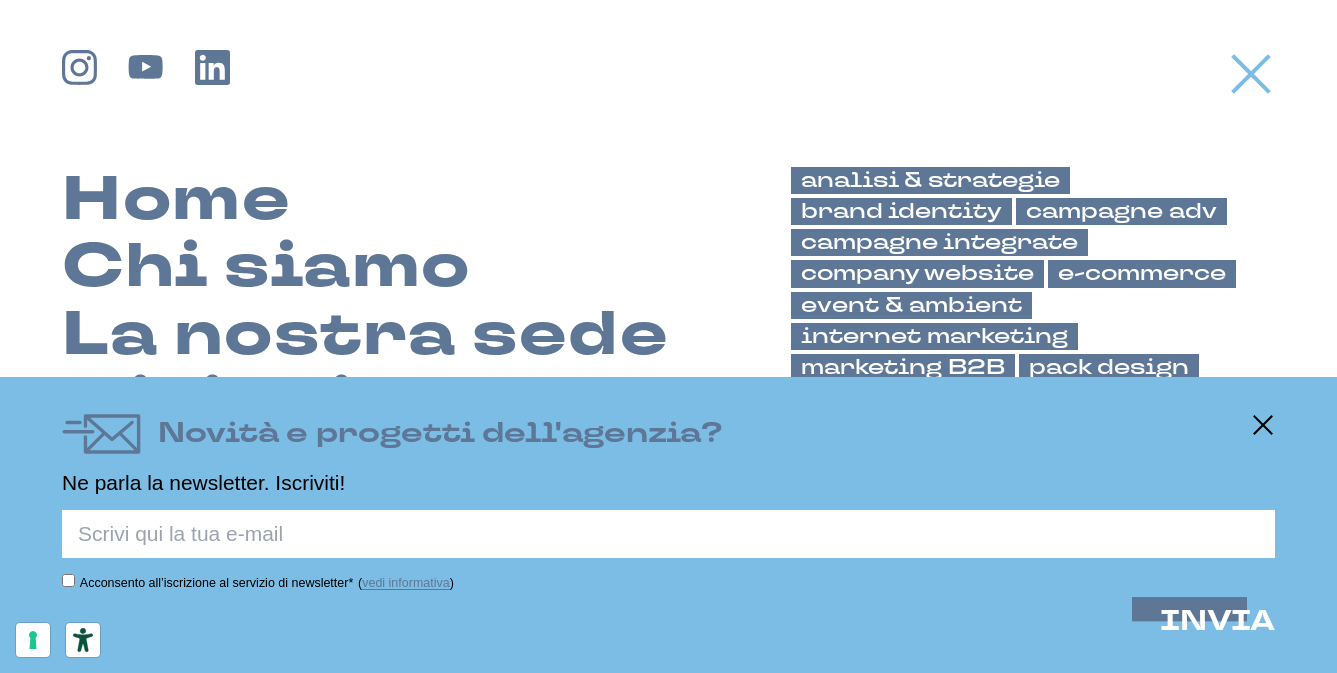 scroll, scrollTop: 0, scrollLeft: 0, axis: both 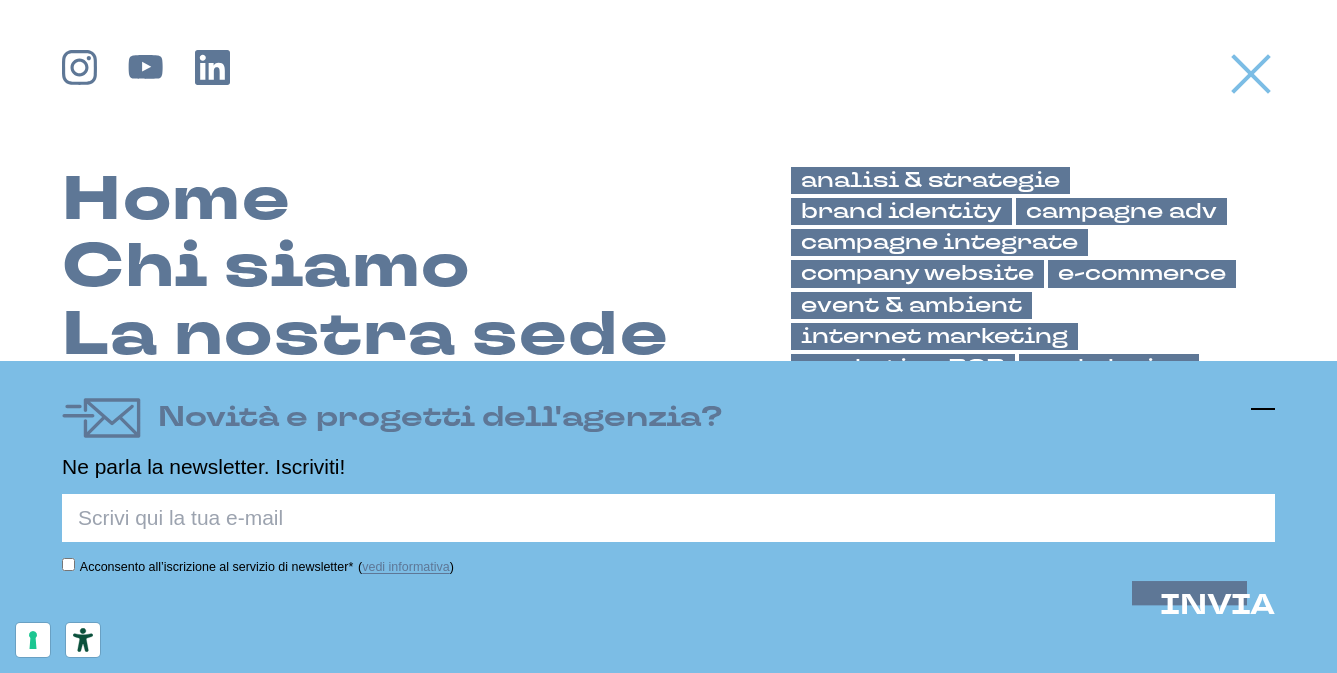click 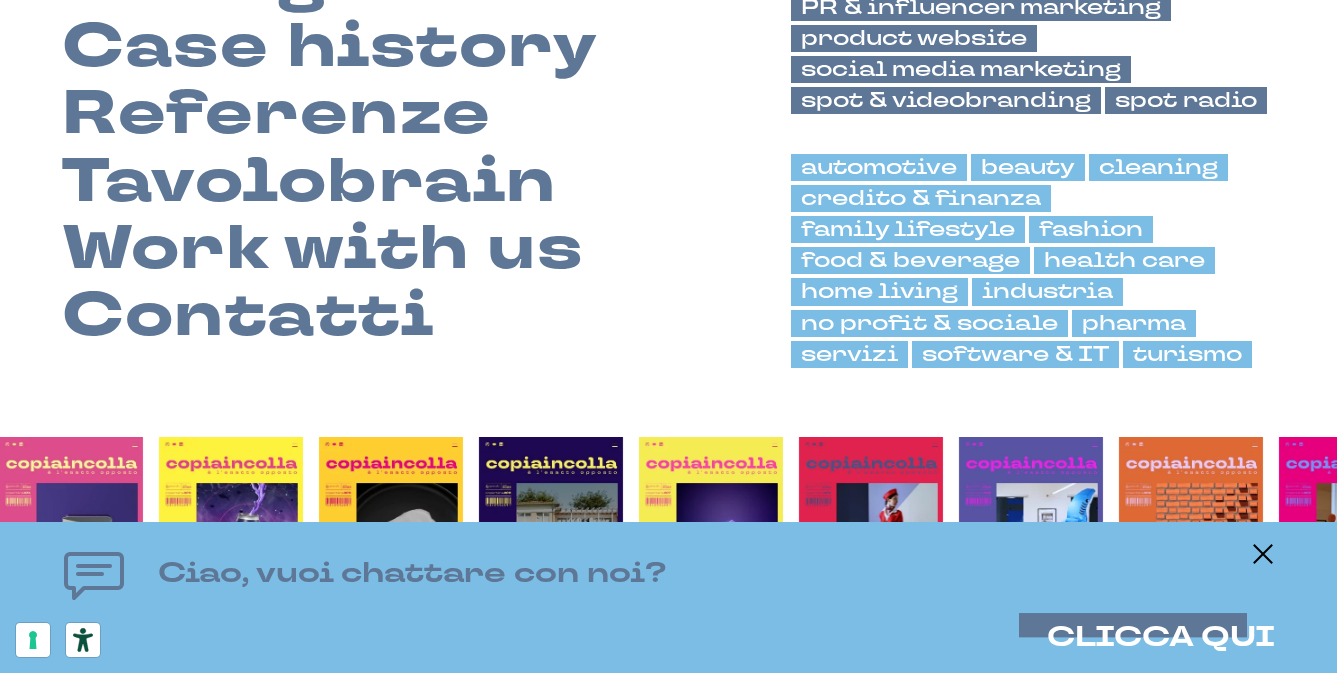 scroll, scrollTop: 0, scrollLeft: 0, axis: both 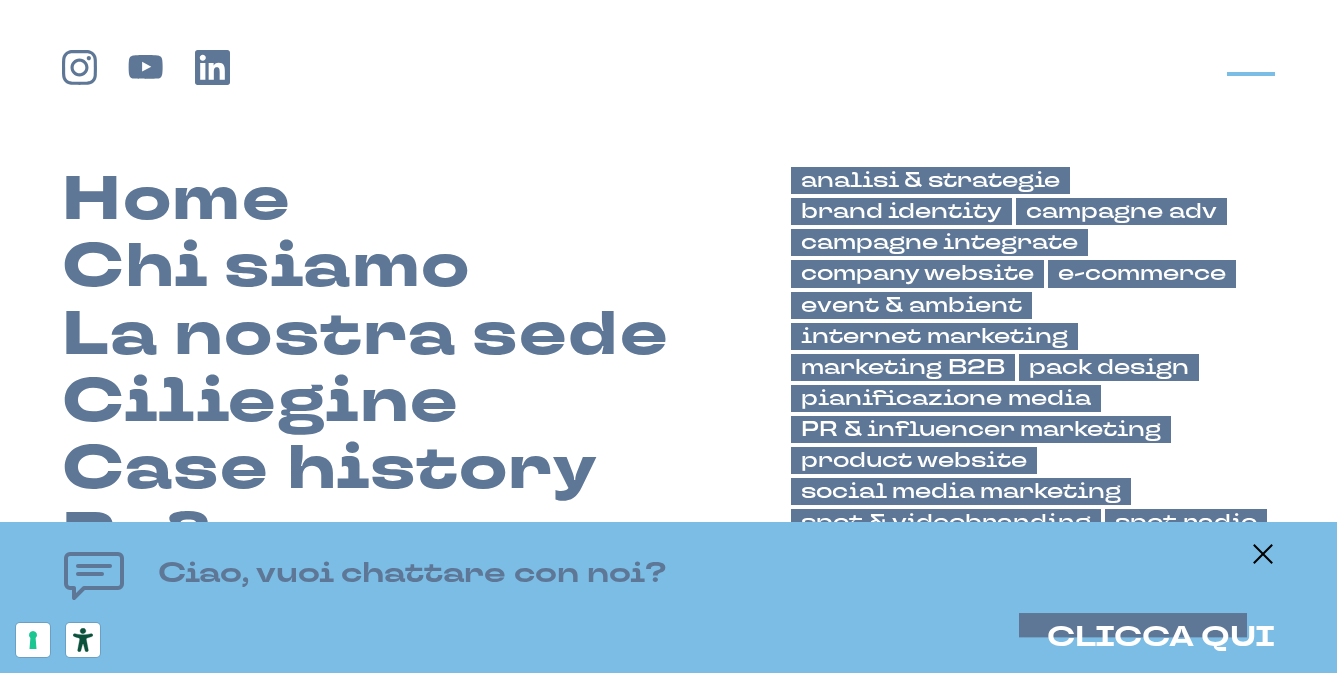 click 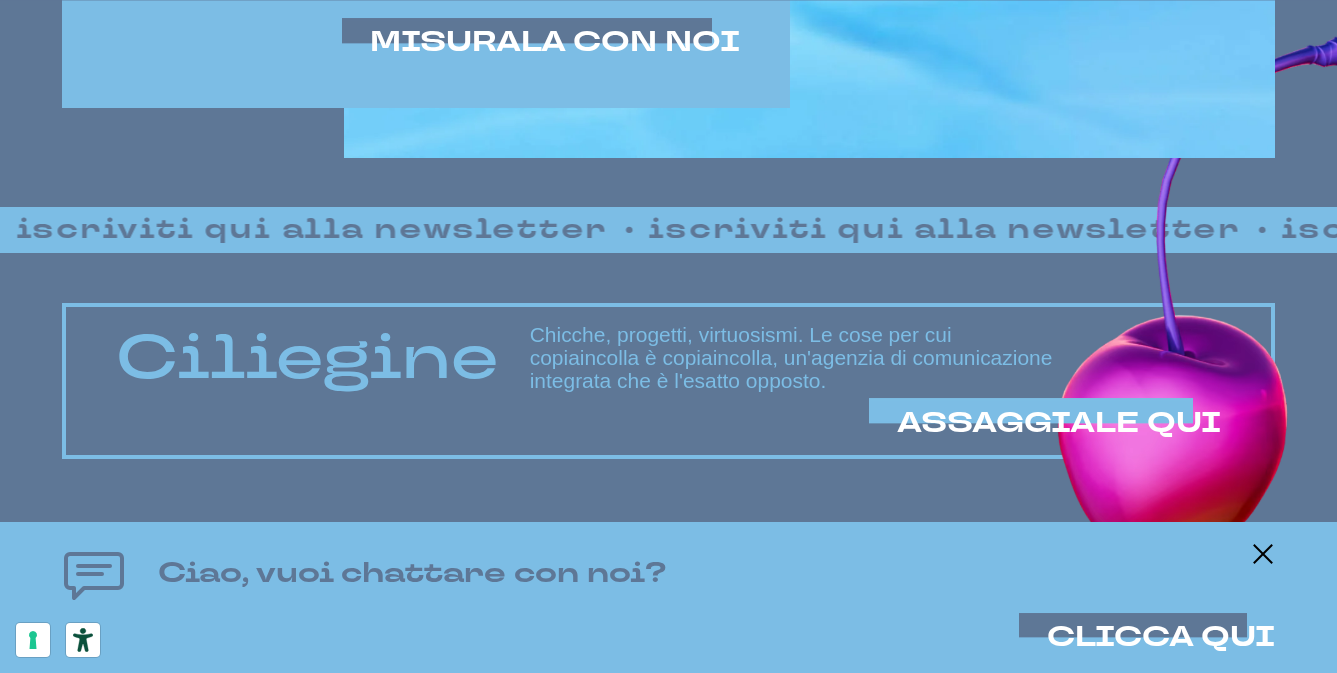 scroll, scrollTop: 1252, scrollLeft: 0, axis: vertical 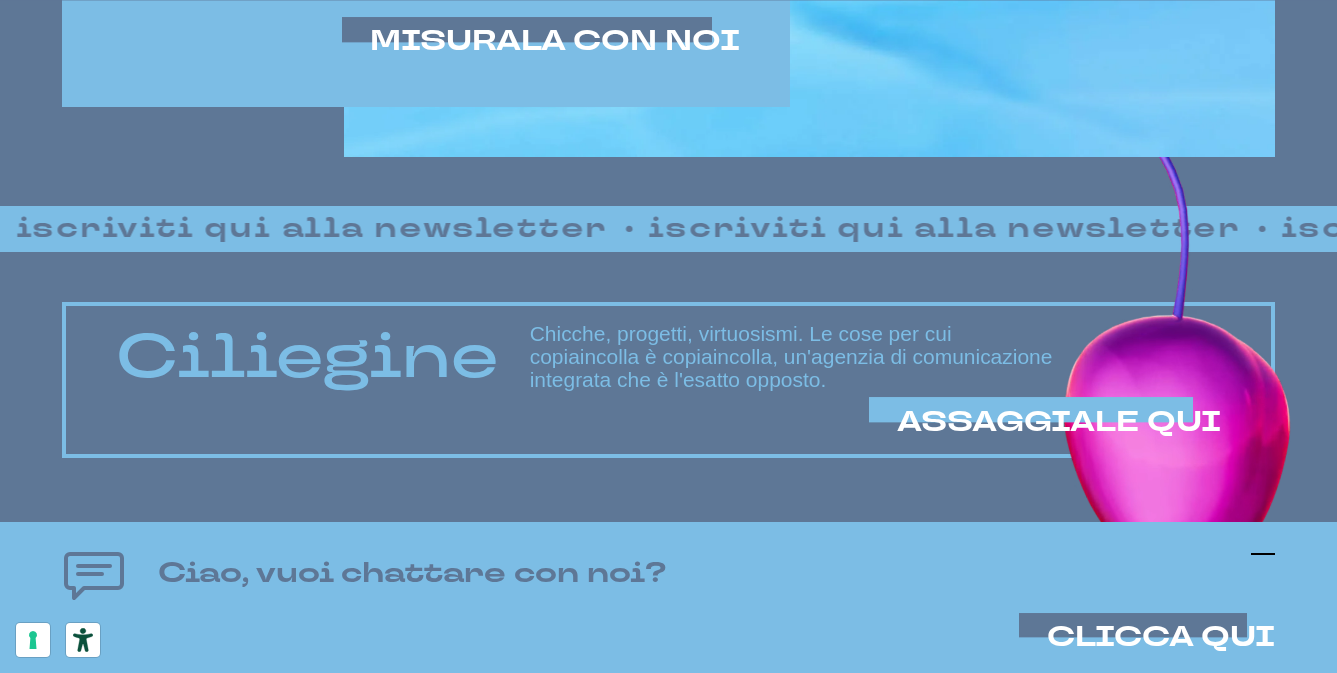 click 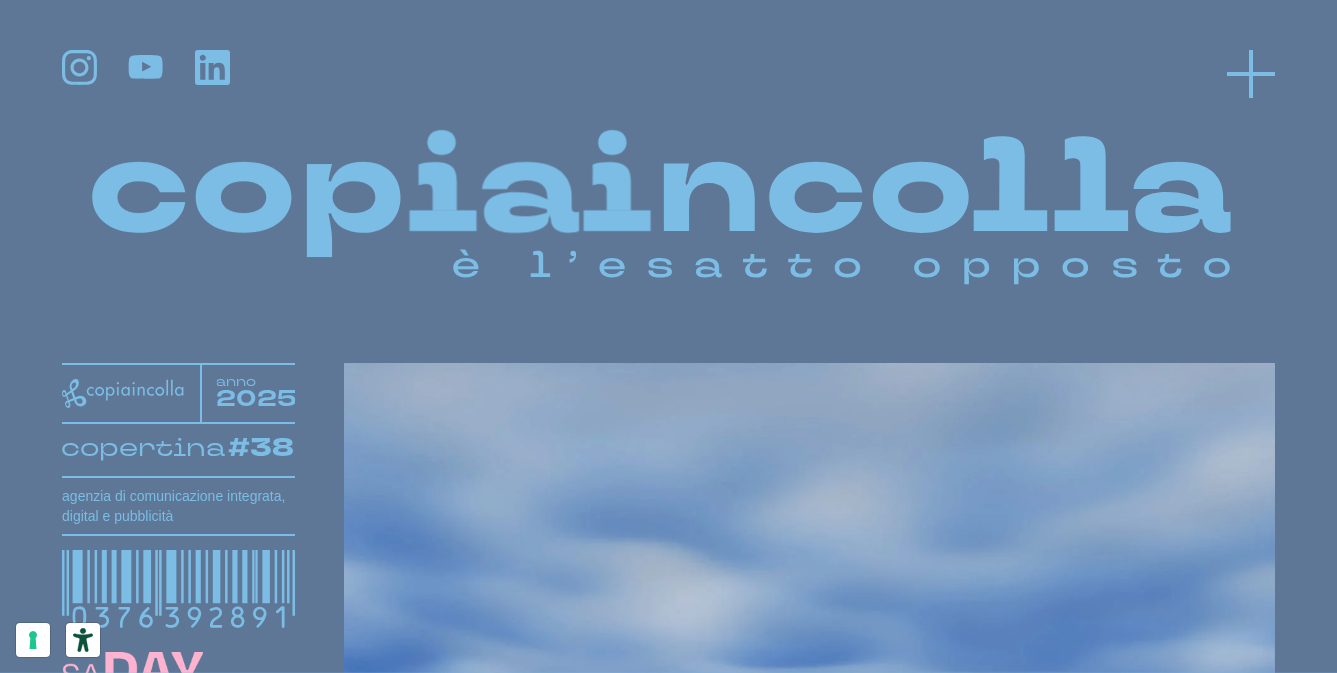click 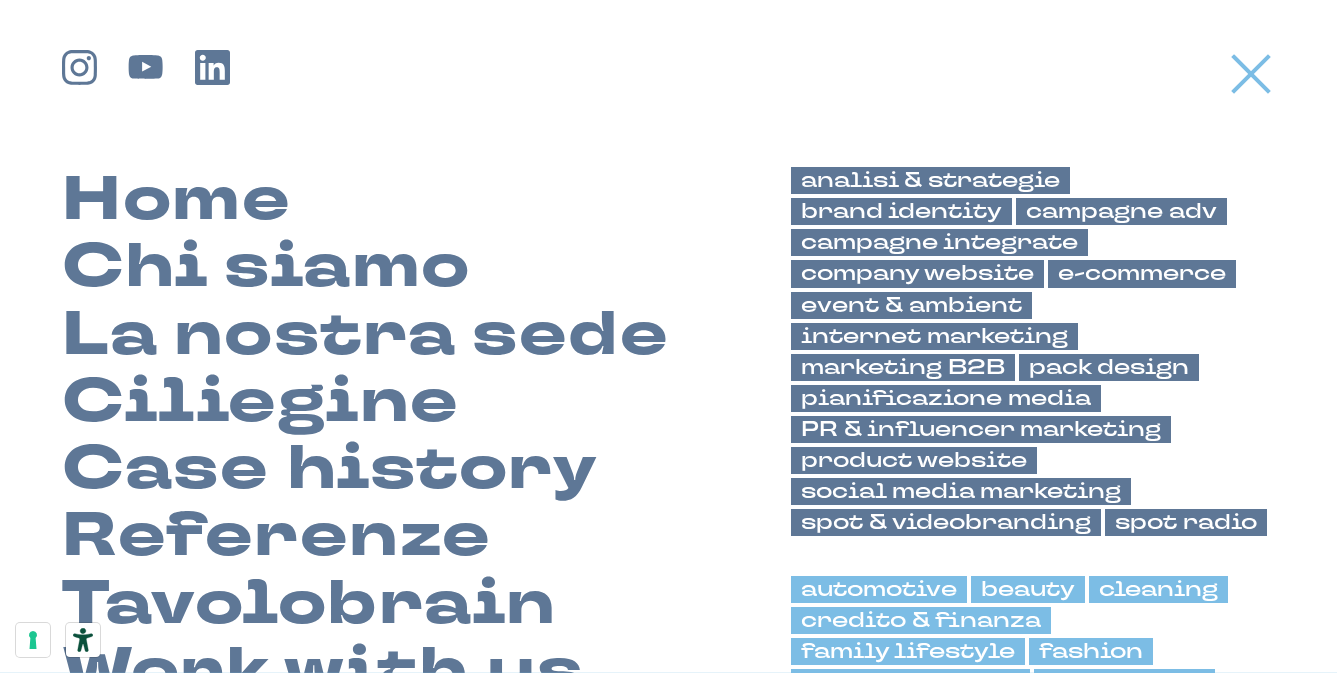 scroll, scrollTop: 0, scrollLeft: 0, axis: both 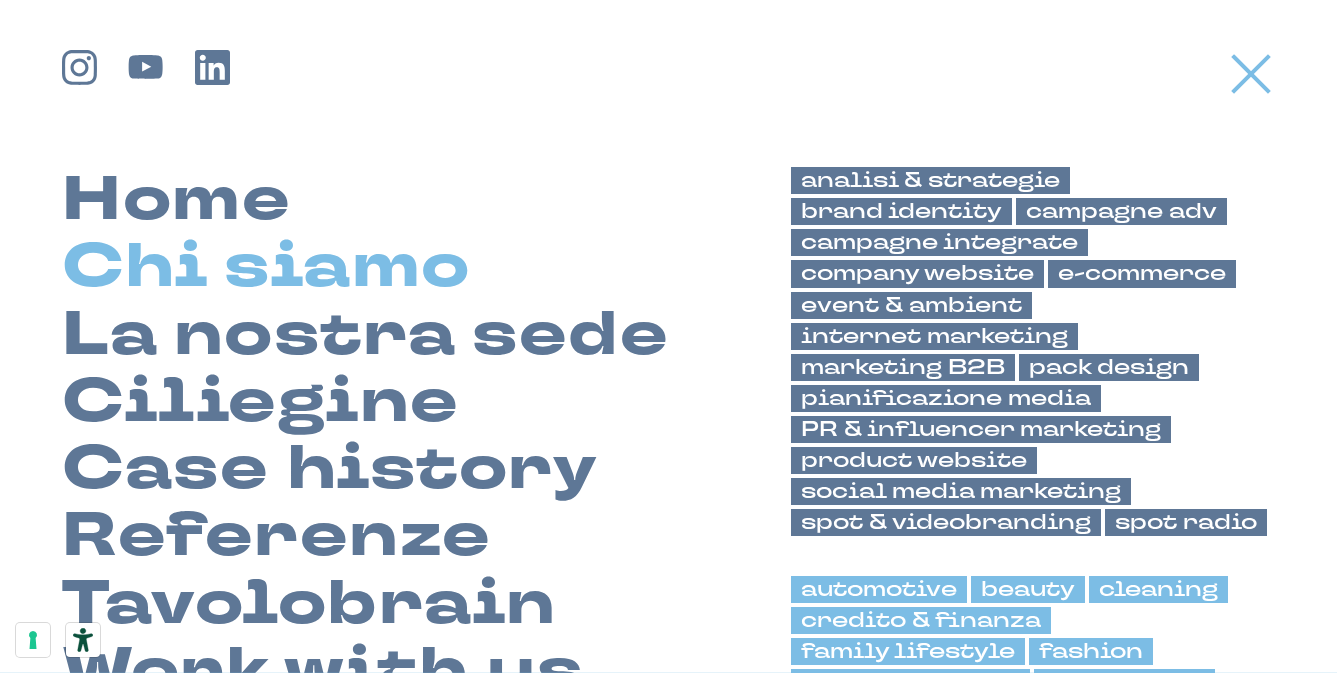 click on "Chi siamo" at bounding box center (266, 267) 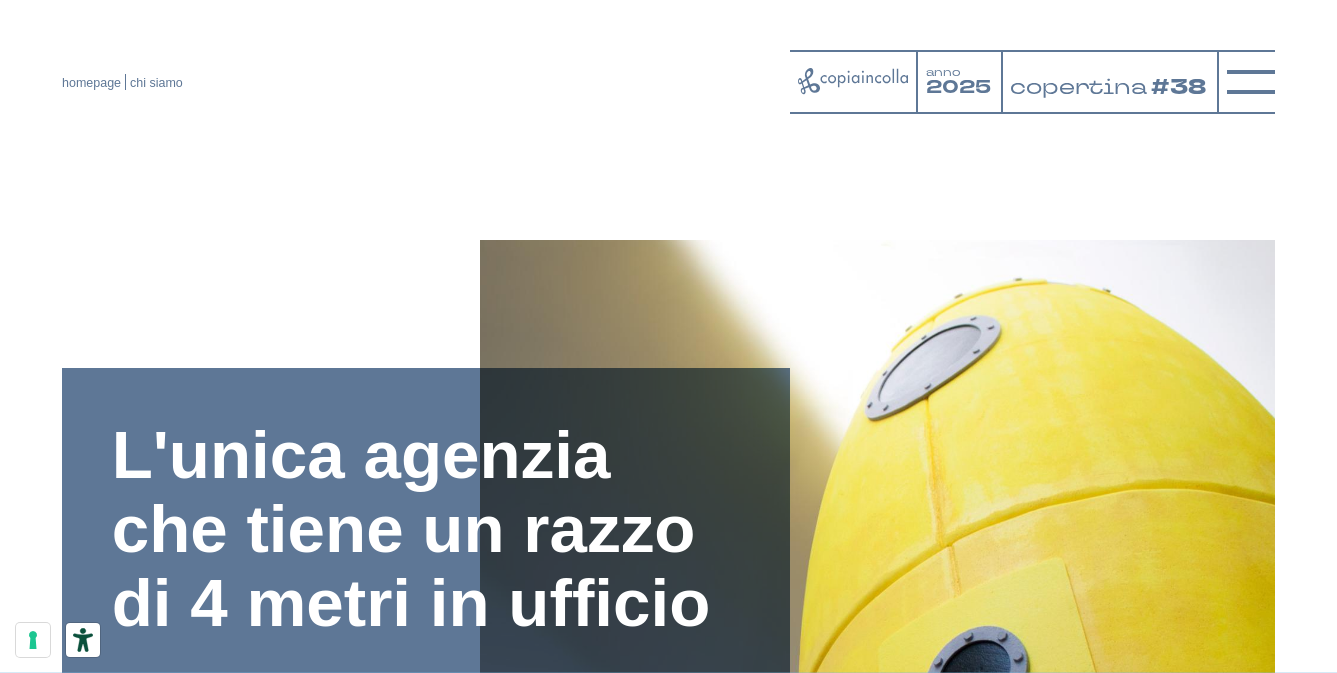 scroll, scrollTop: 158, scrollLeft: 0, axis: vertical 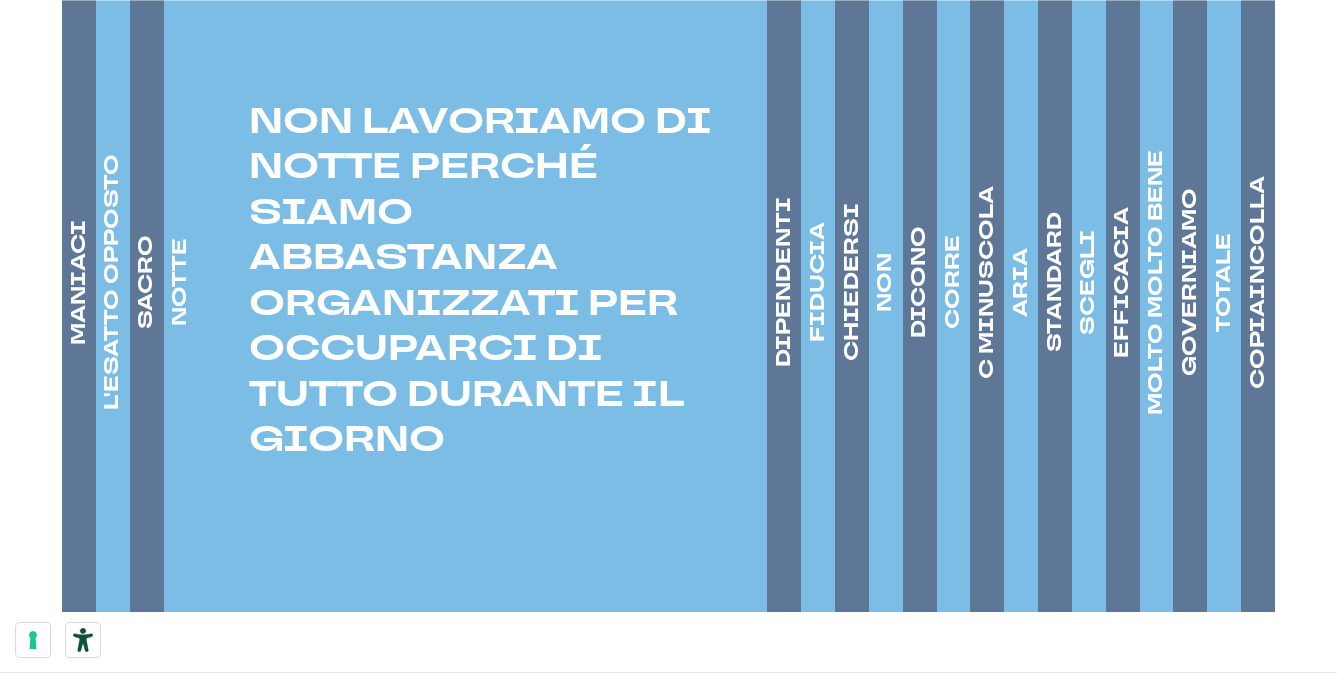click on "C MINUSCOLA" at bounding box center [987, 281] 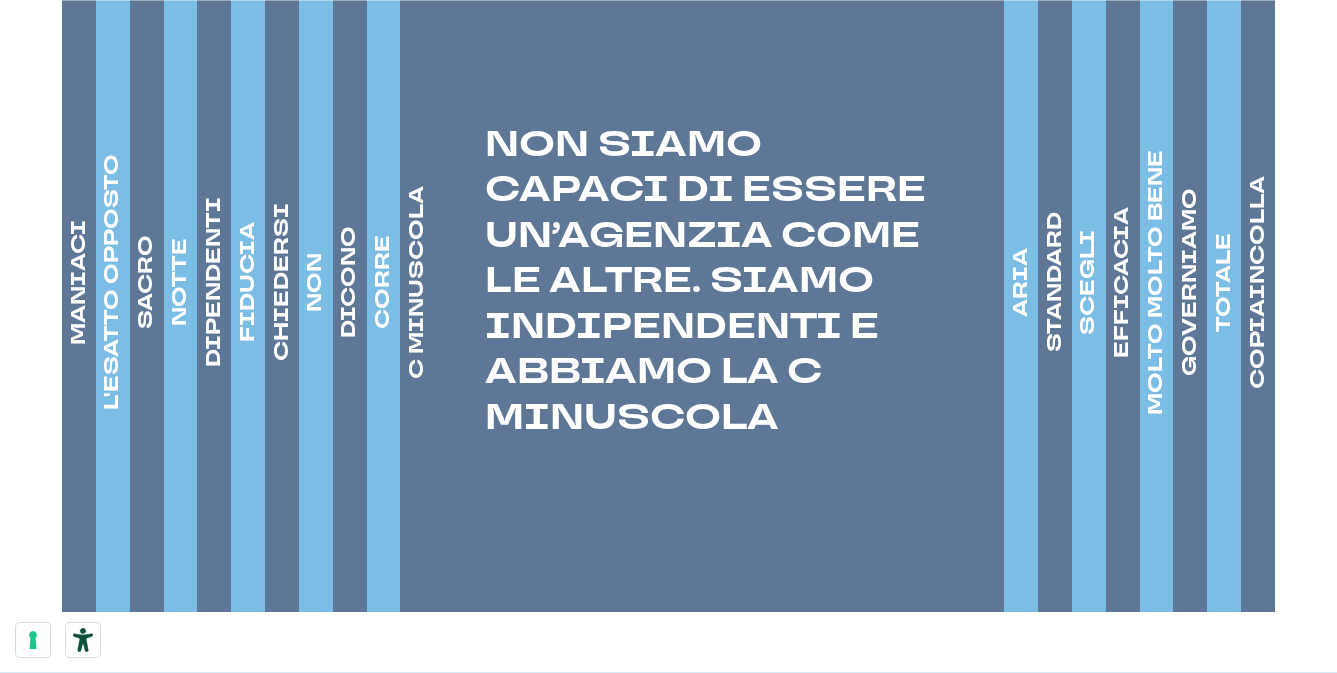 click on "ARIA" at bounding box center (1020, 282) 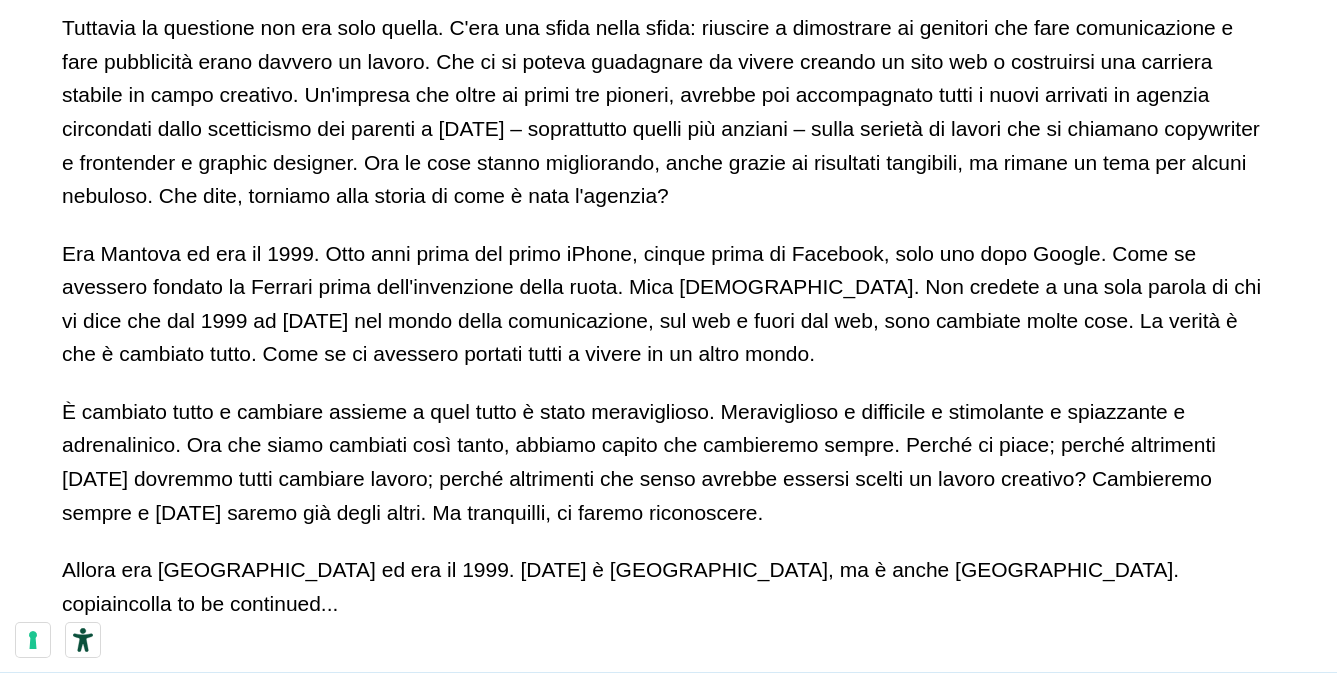 scroll, scrollTop: 1370, scrollLeft: 0, axis: vertical 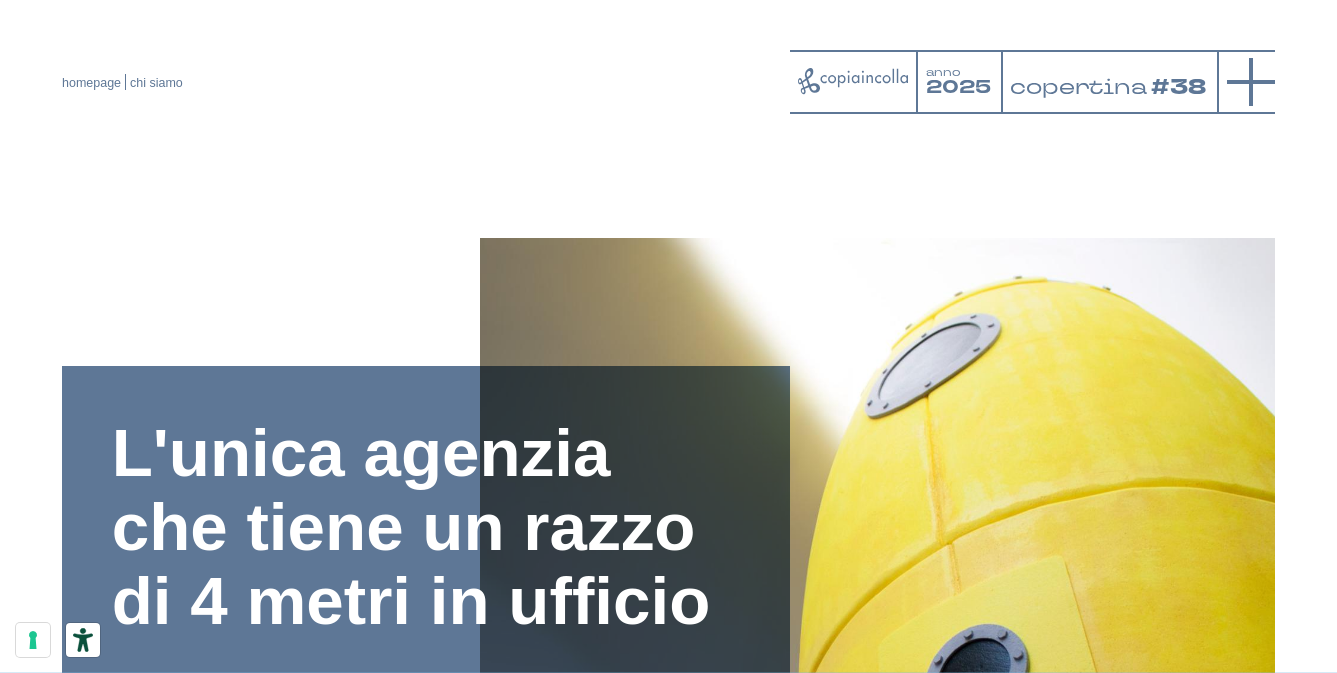 click 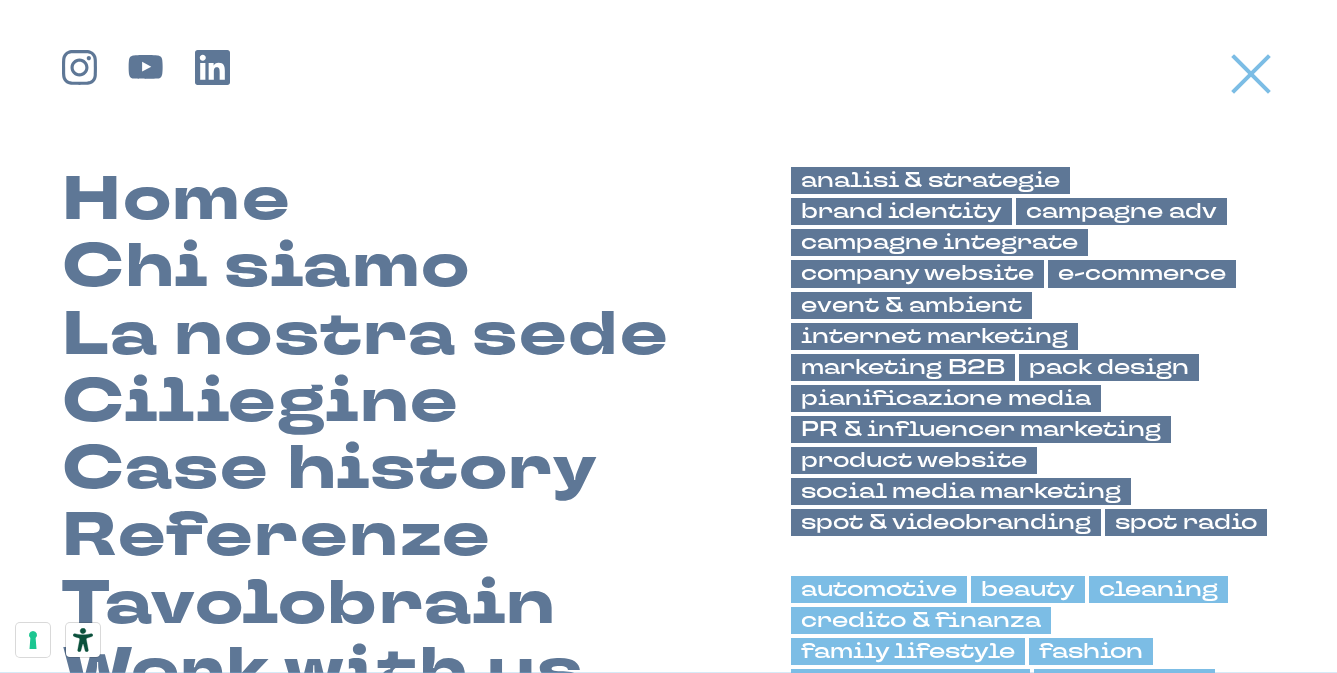 scroll, scrollTop: 0, scrollLeft: 0, axis: both 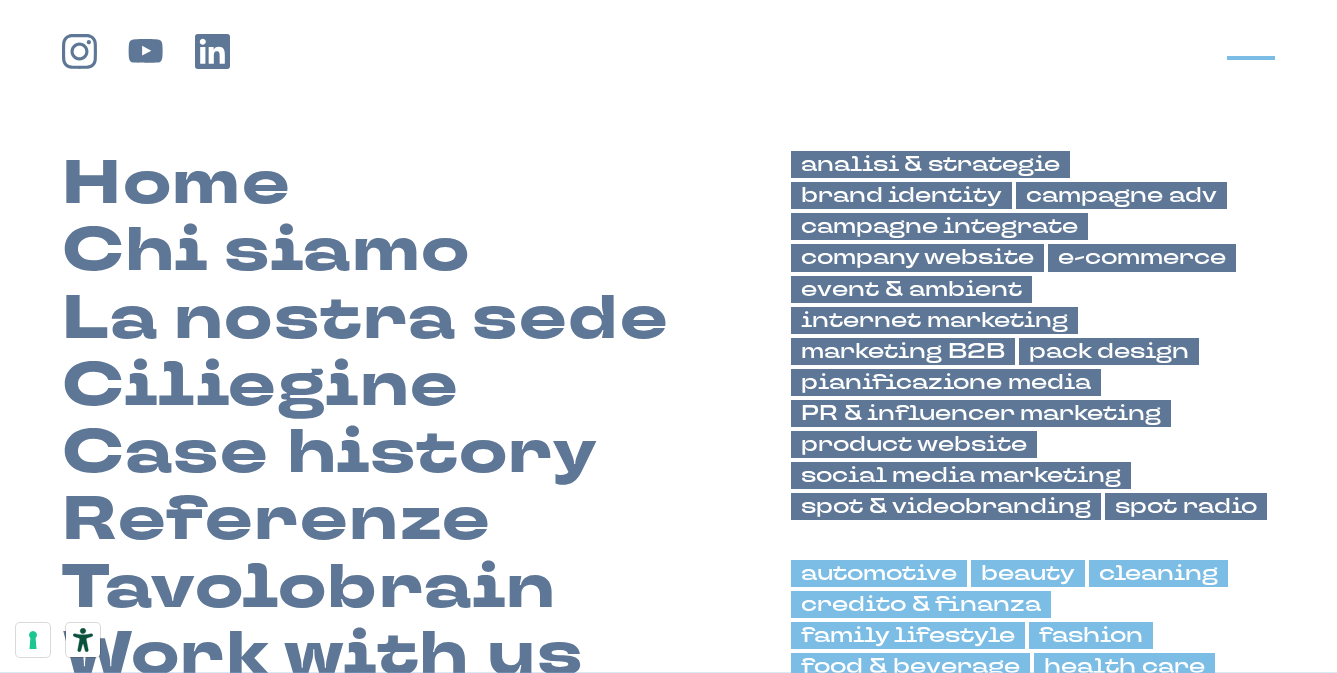 click 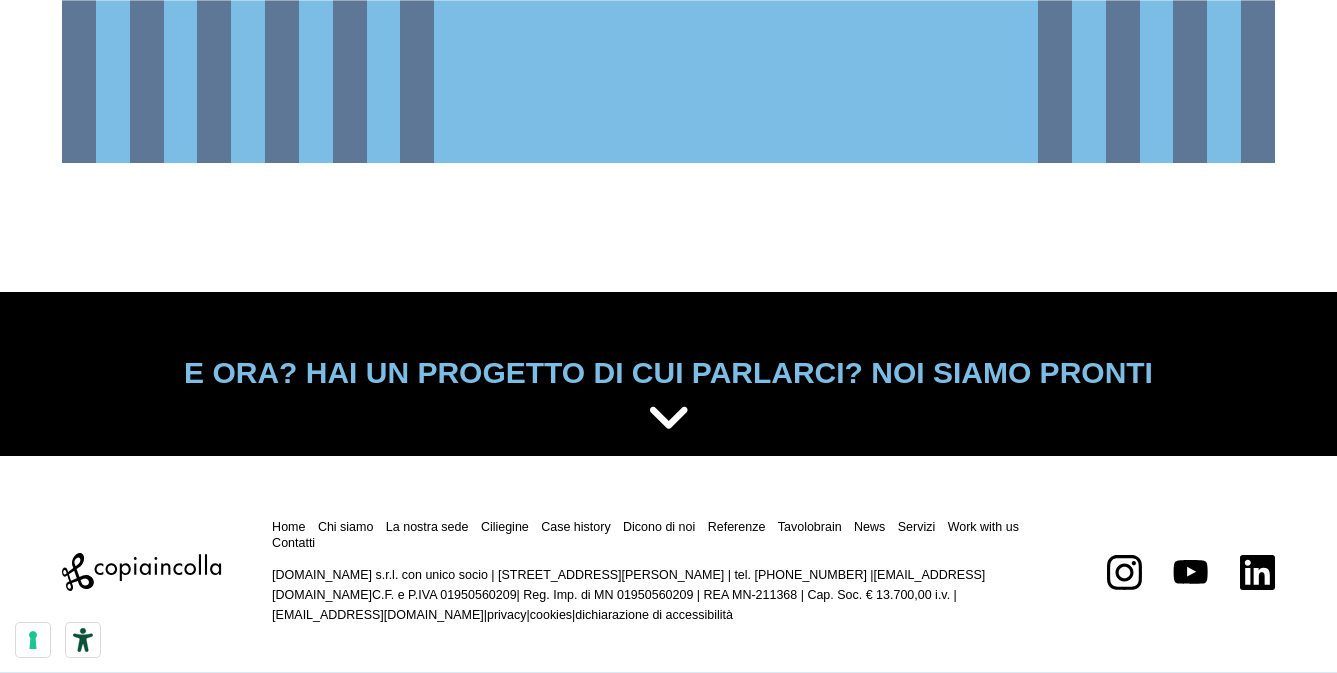 scroll, scrollTop: 3477, scrollLeft: 0, axis: vertical 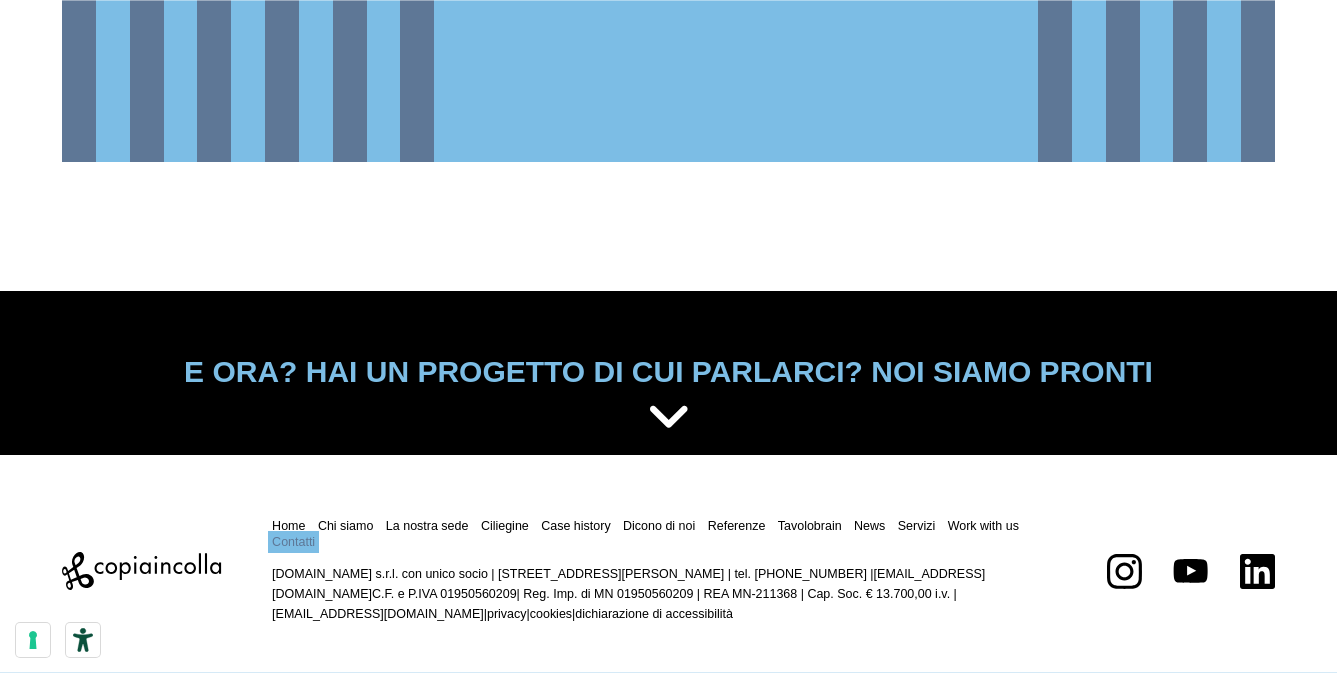 click on "Contatti" at bounding box center (293, 542) 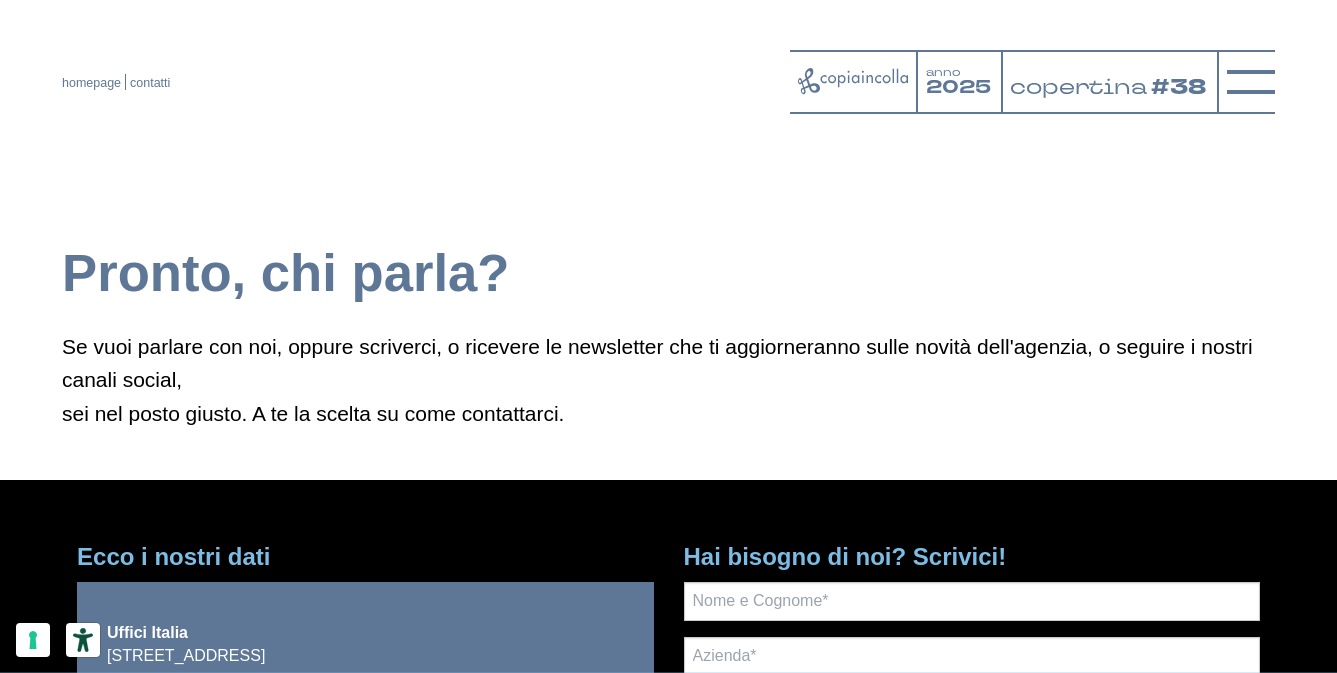 scroll, scrollTop: 0, scrollLeft: 0, axis: both 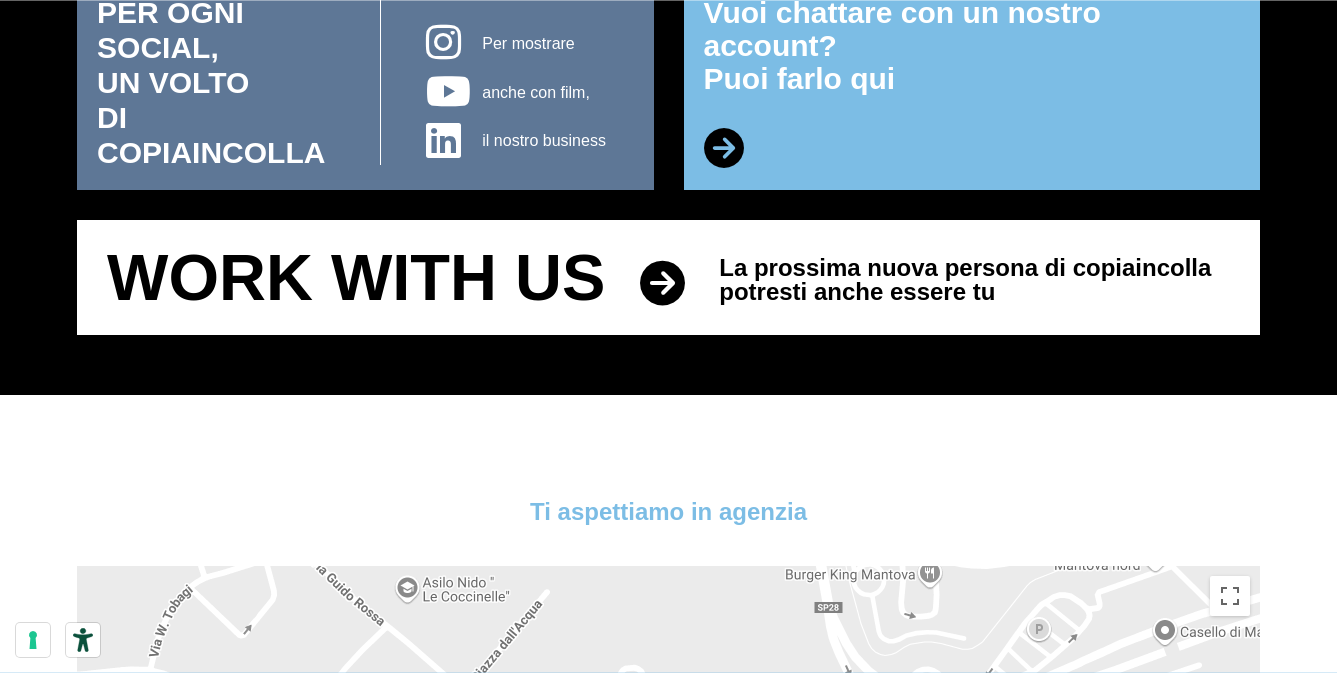 click at bounding box center (662, 283) 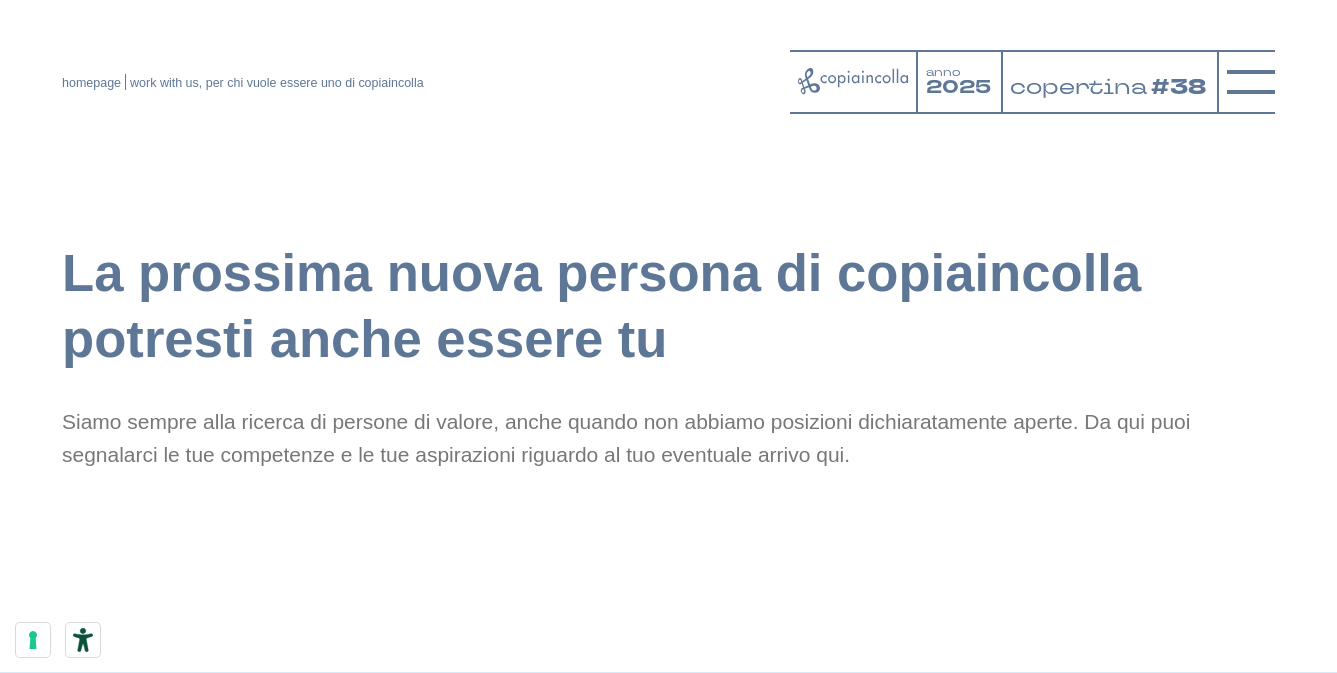scroll, scrollTop: 0, scrollLeft: 0, axis: both 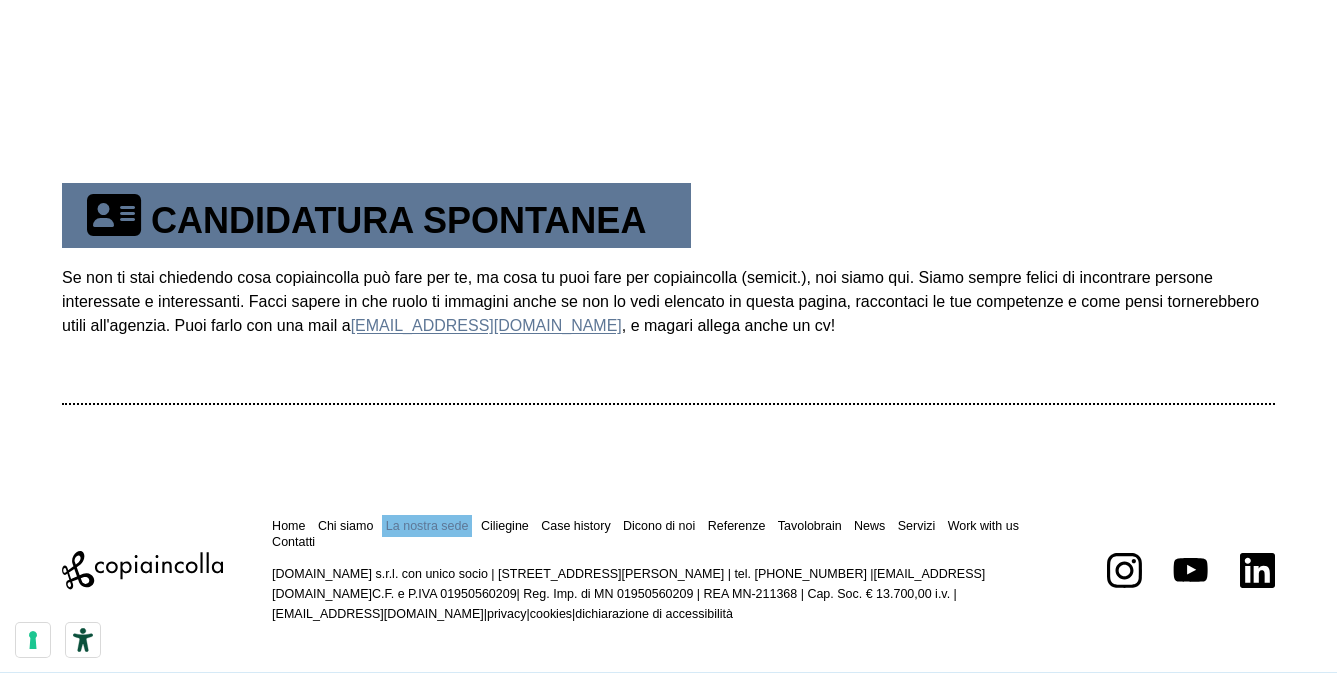 click on "La nostra sede" at bounding box center (427, 526) 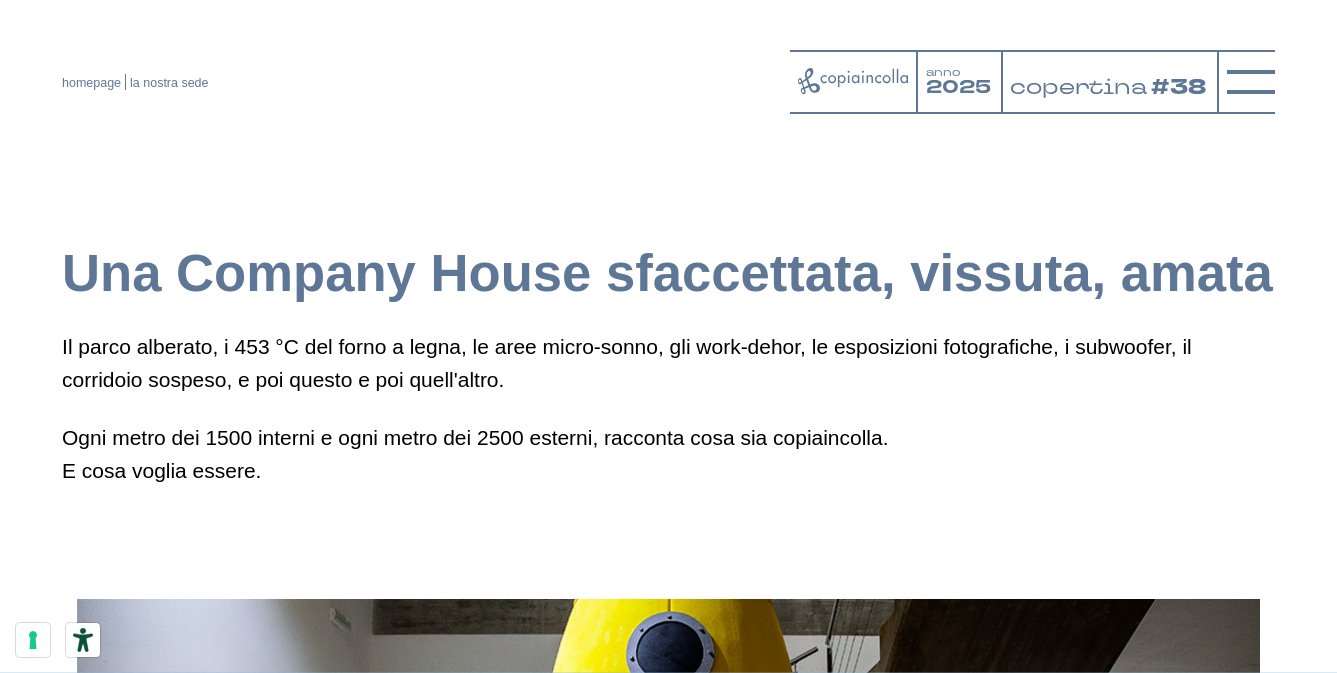 scroll, scrollTop: 0, scrollLeft: 0, axis: both 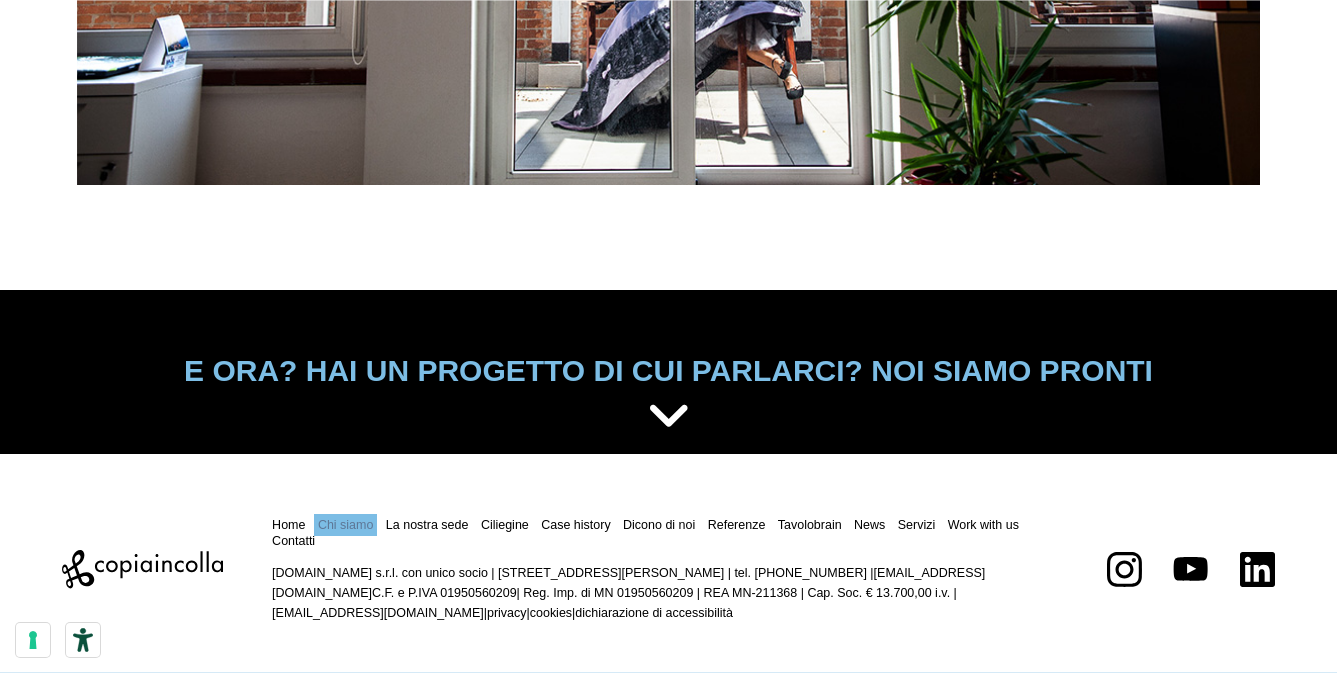 click on "Chi siamo" at bounding box center [346, 525] 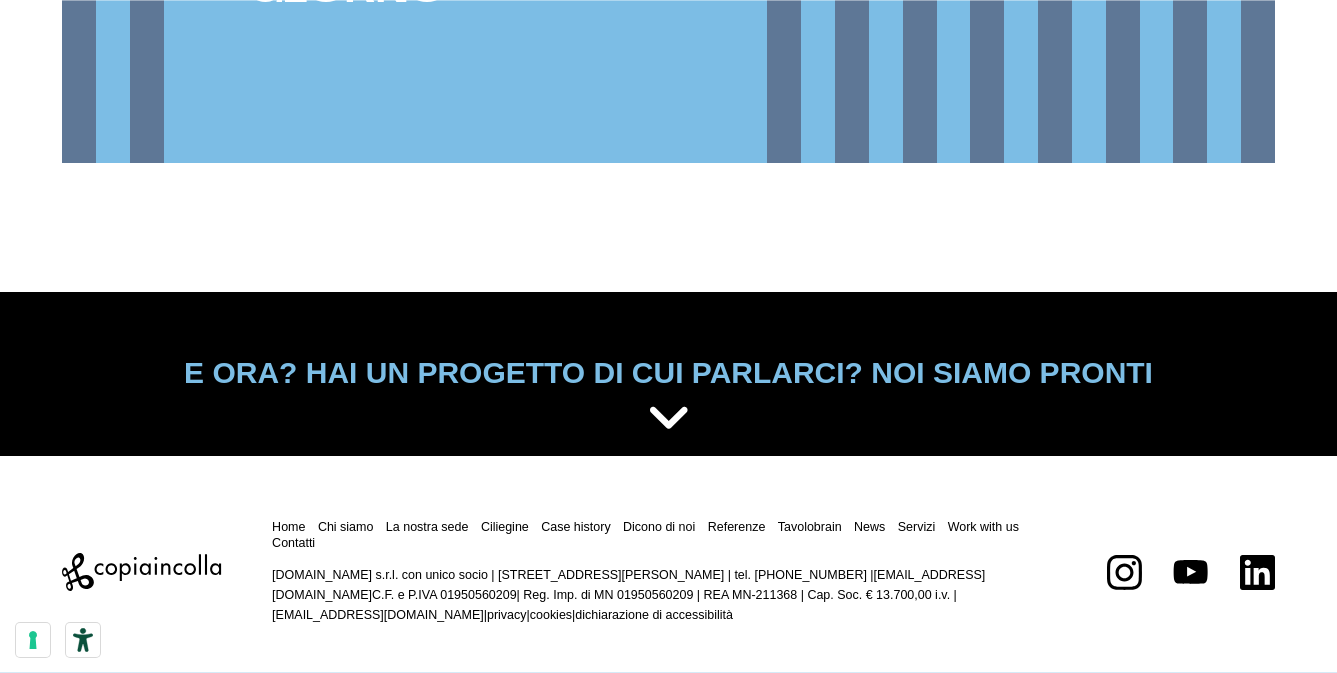 scroll, scrollTop: 3477, scrollLeft: 0, axis: vertical 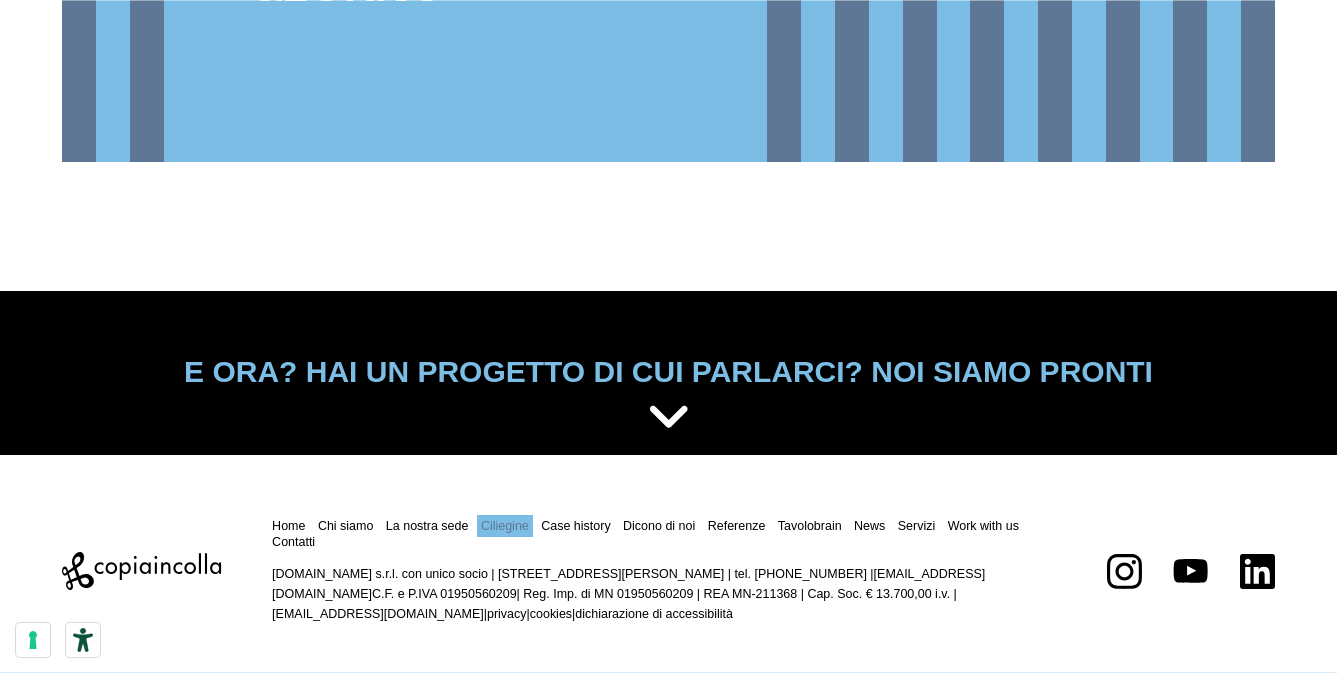 click on "Ciliegine" at bounding box center (505, 526) 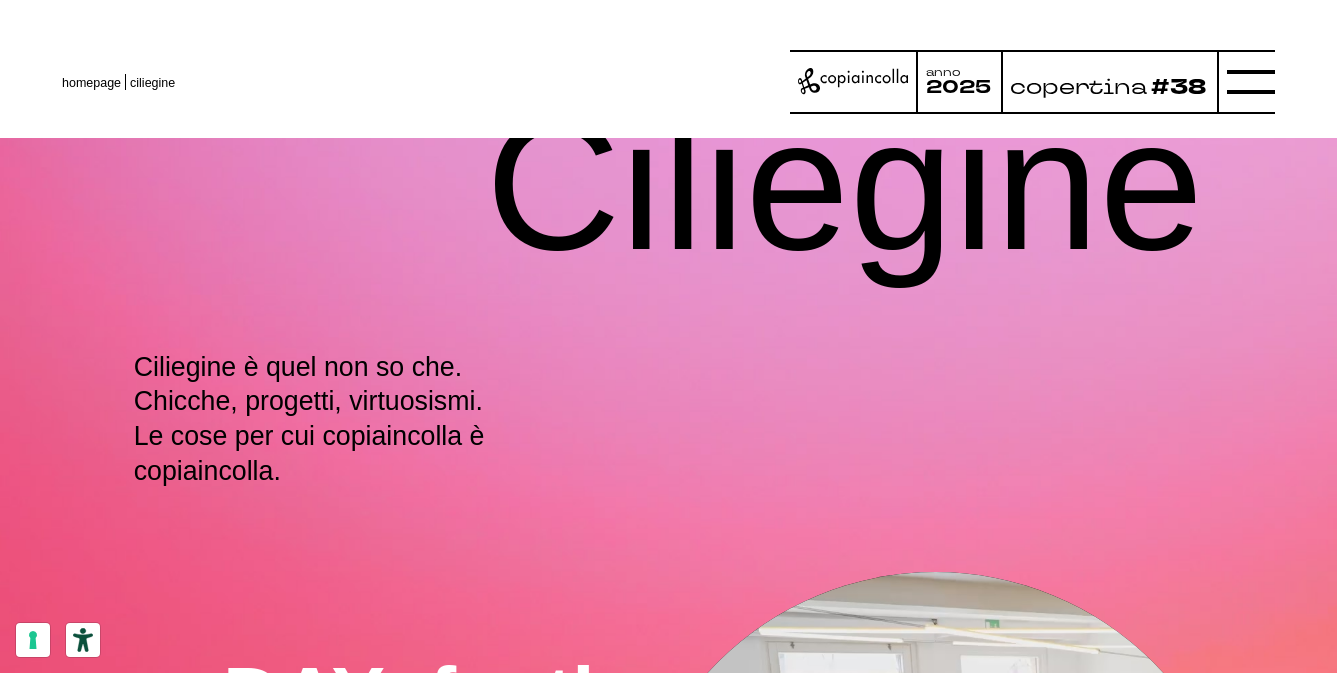 scroll, scrollTop: 0, scrollLeft: 0, axis: both 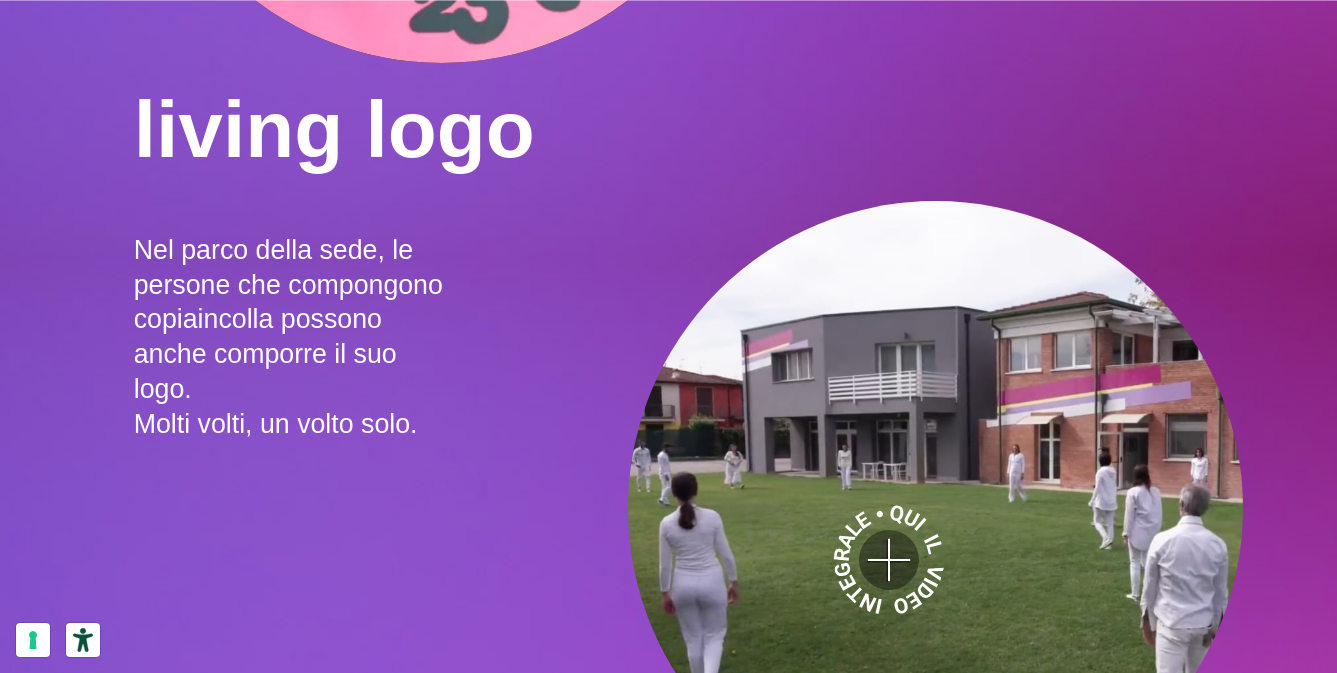 click at bounding box center [935, 508] 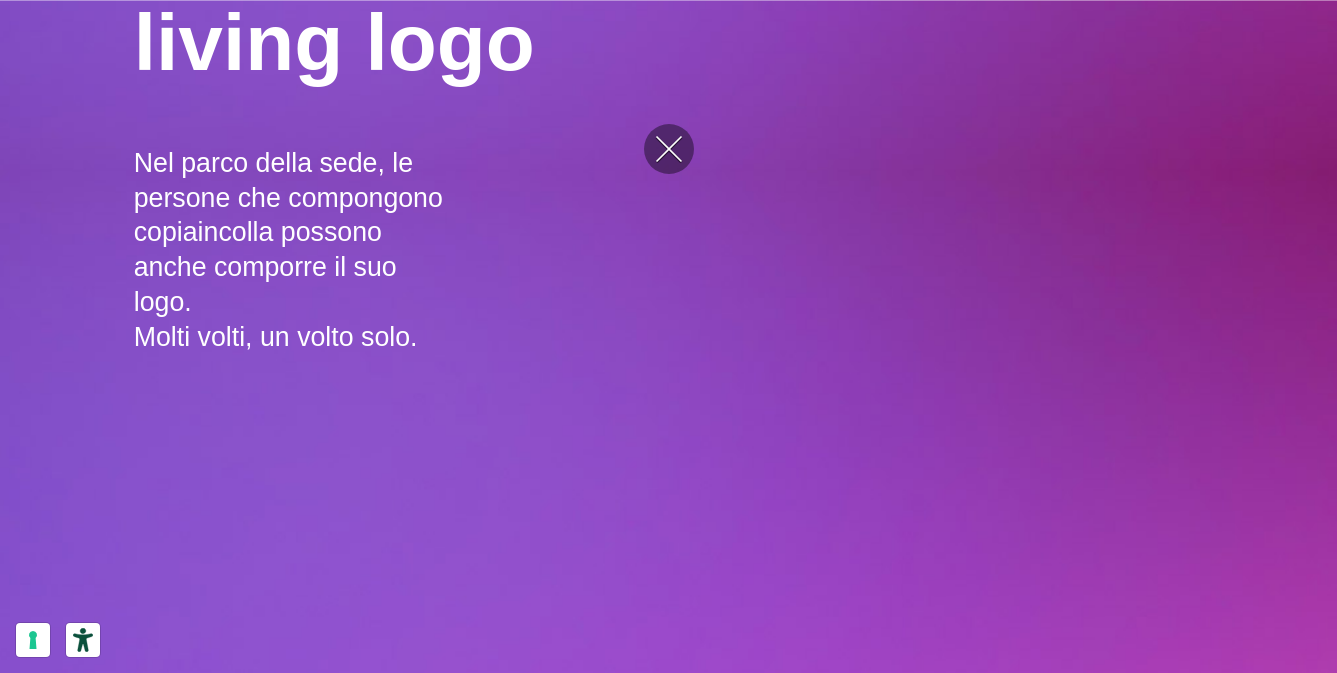 scroll, scrollTop: 3030, scrollLeft: 0, axis: vertical 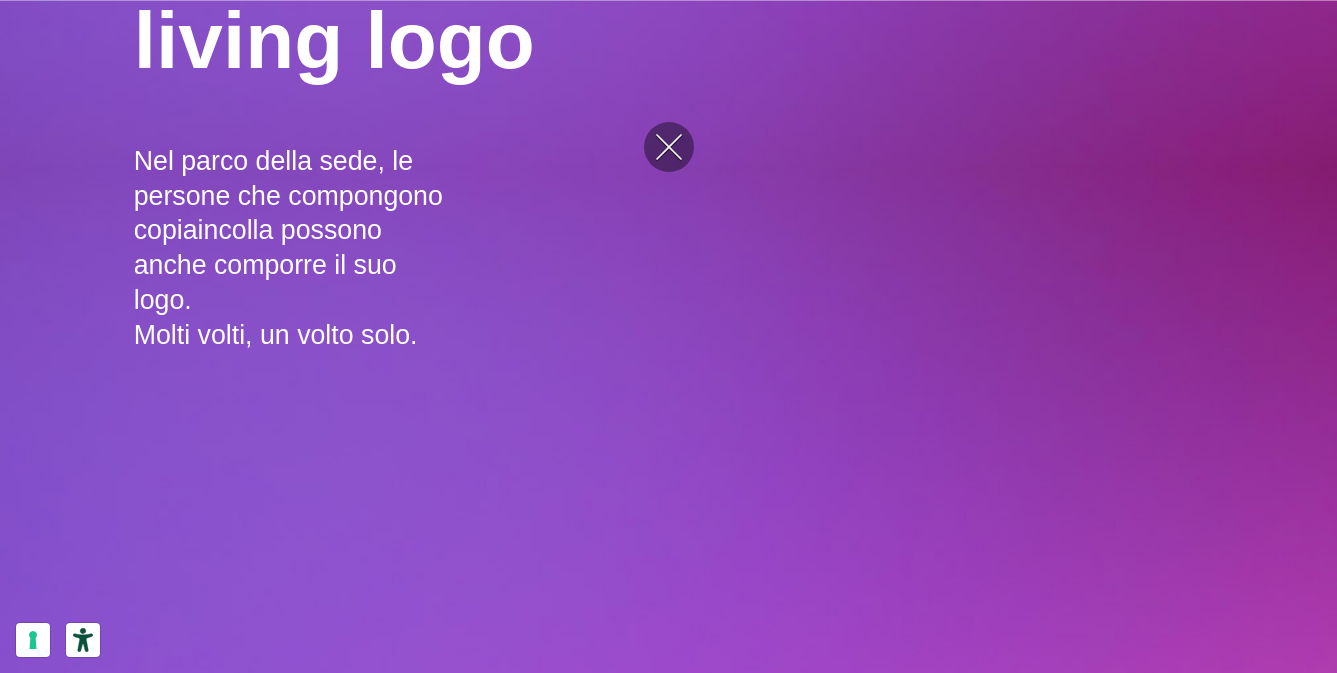 click 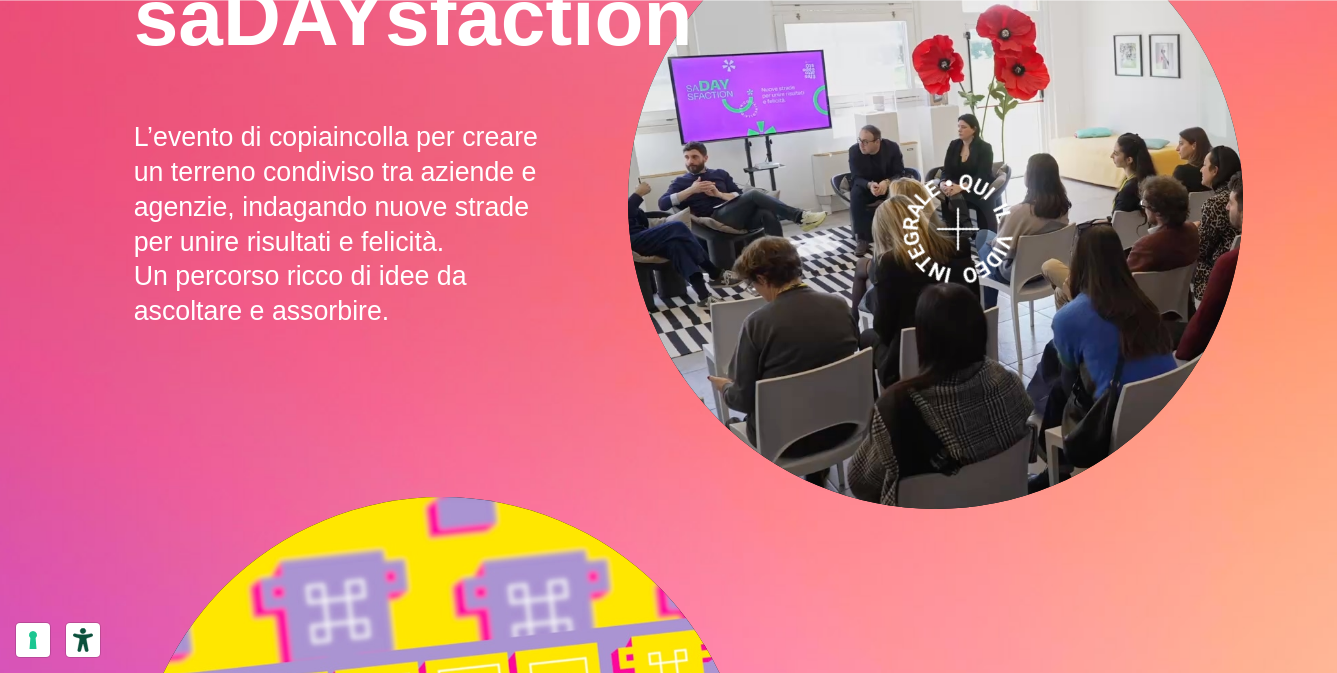 click on ">" at bounding box center [935, 201] 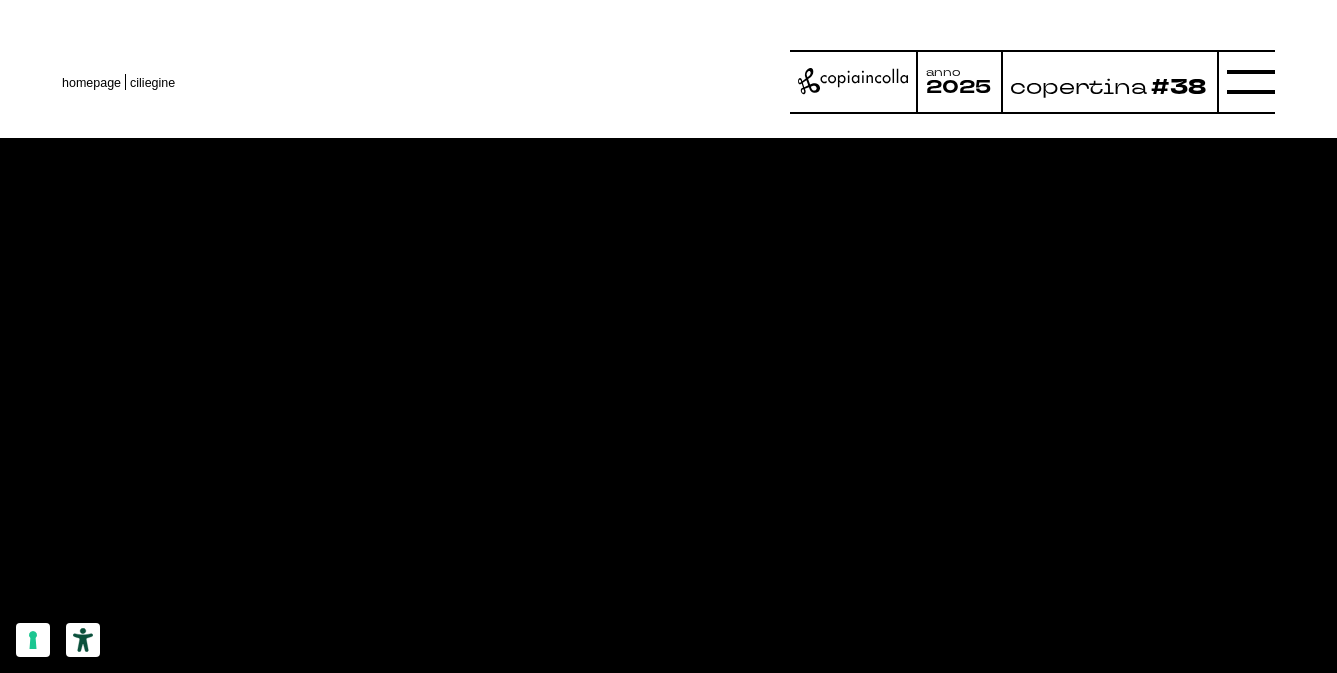 scroll, scrollTop: 560, scrollLeft: 0, axis: vertical 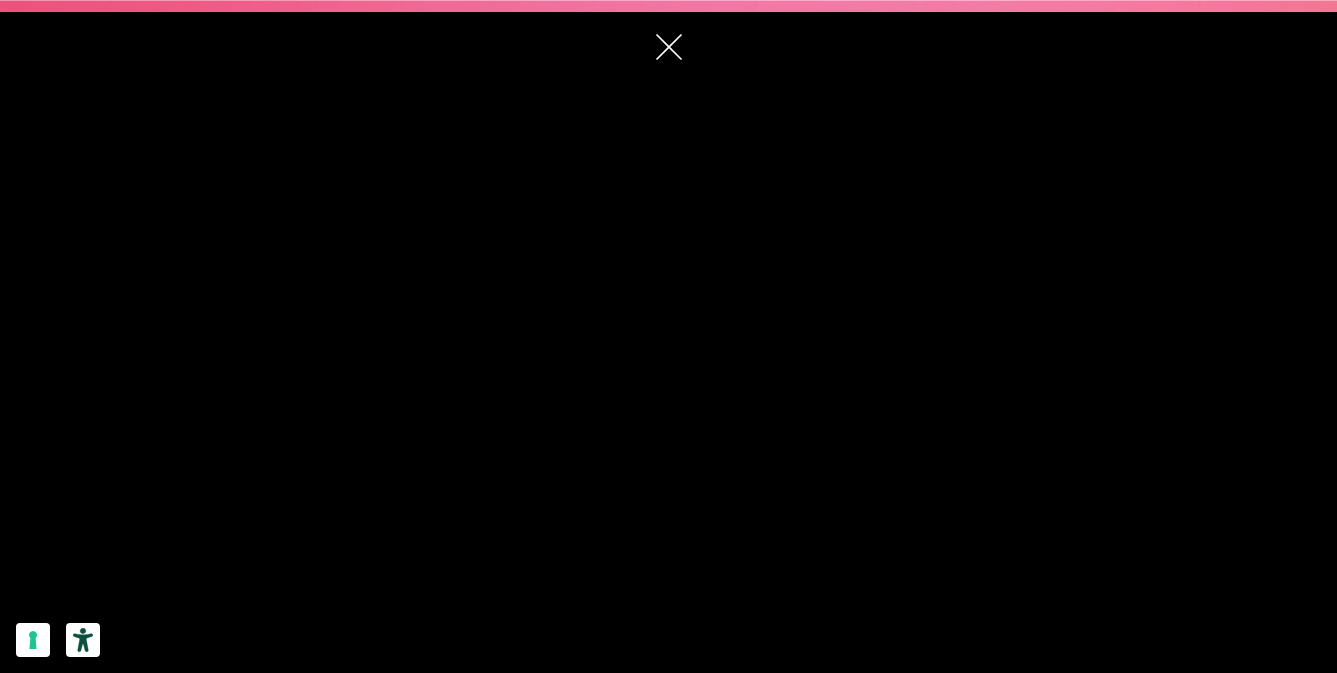 click 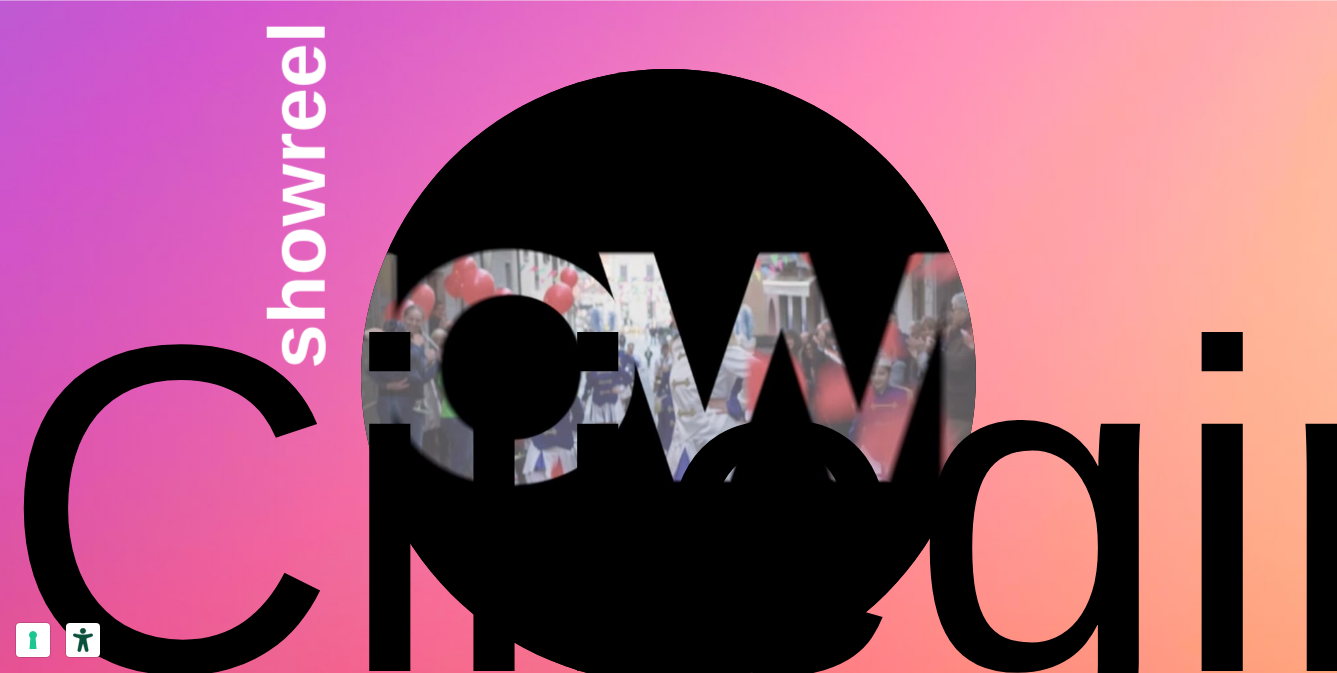 scroll, scrollTop: 4658, scrollLeft: 0, axis: vertical 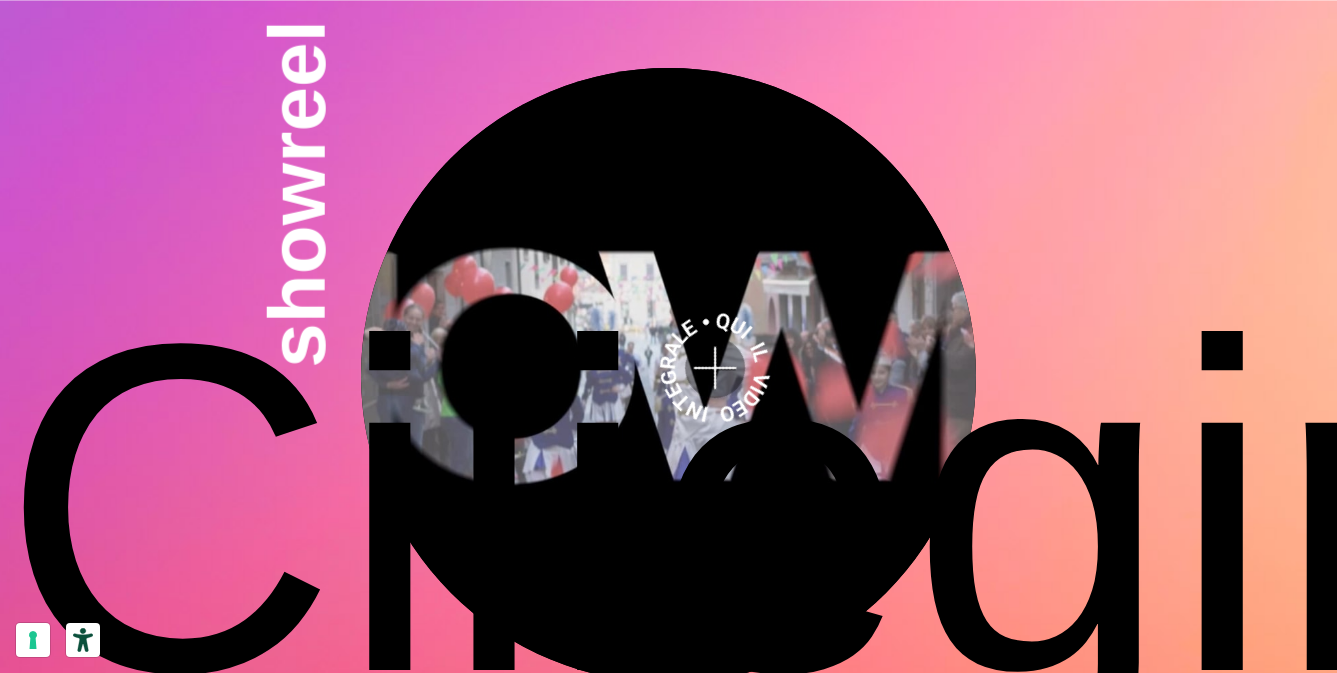 click at bounding box center (668, 375) 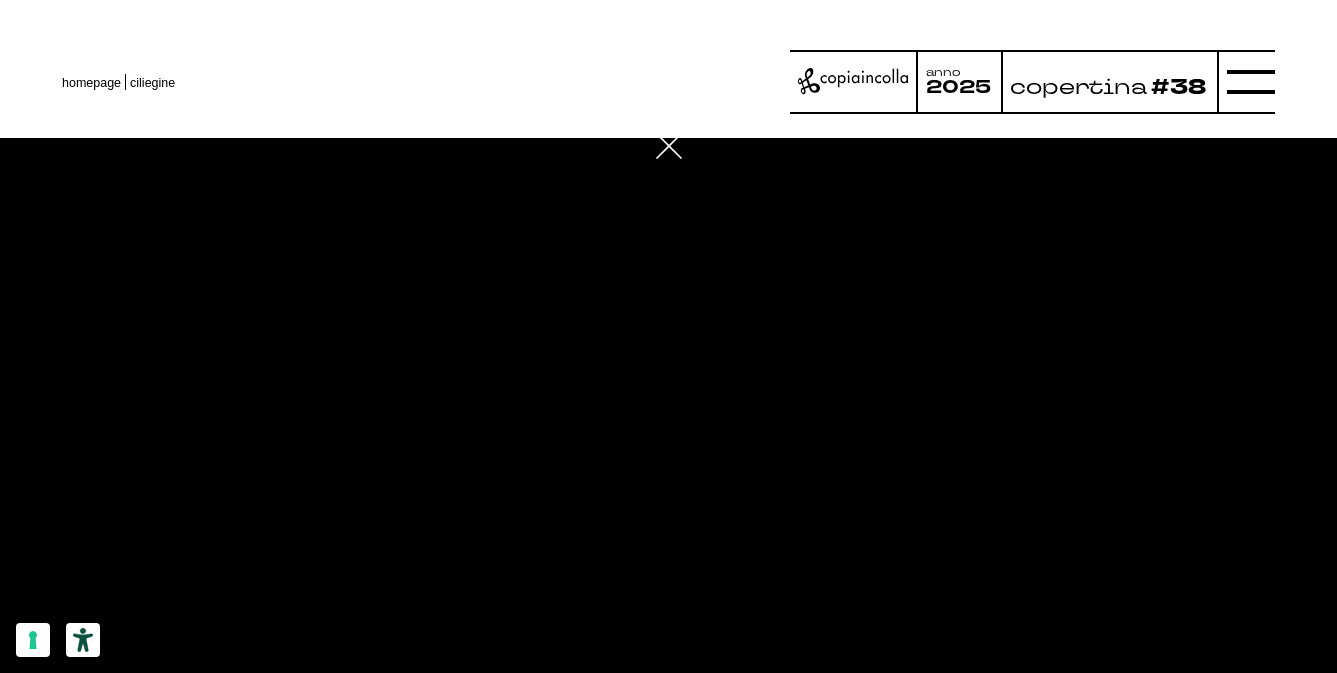 scroll, scrollTop: 4633, scrollLeft: 0, axis: vertical 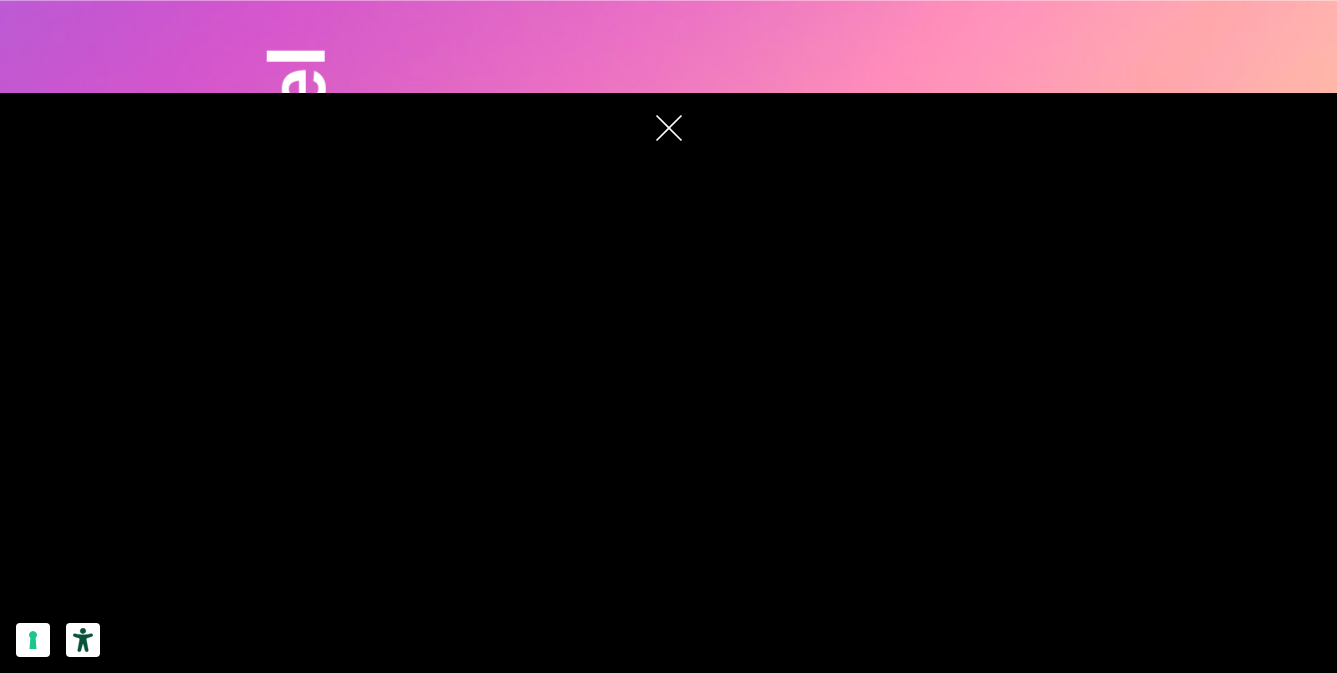 click 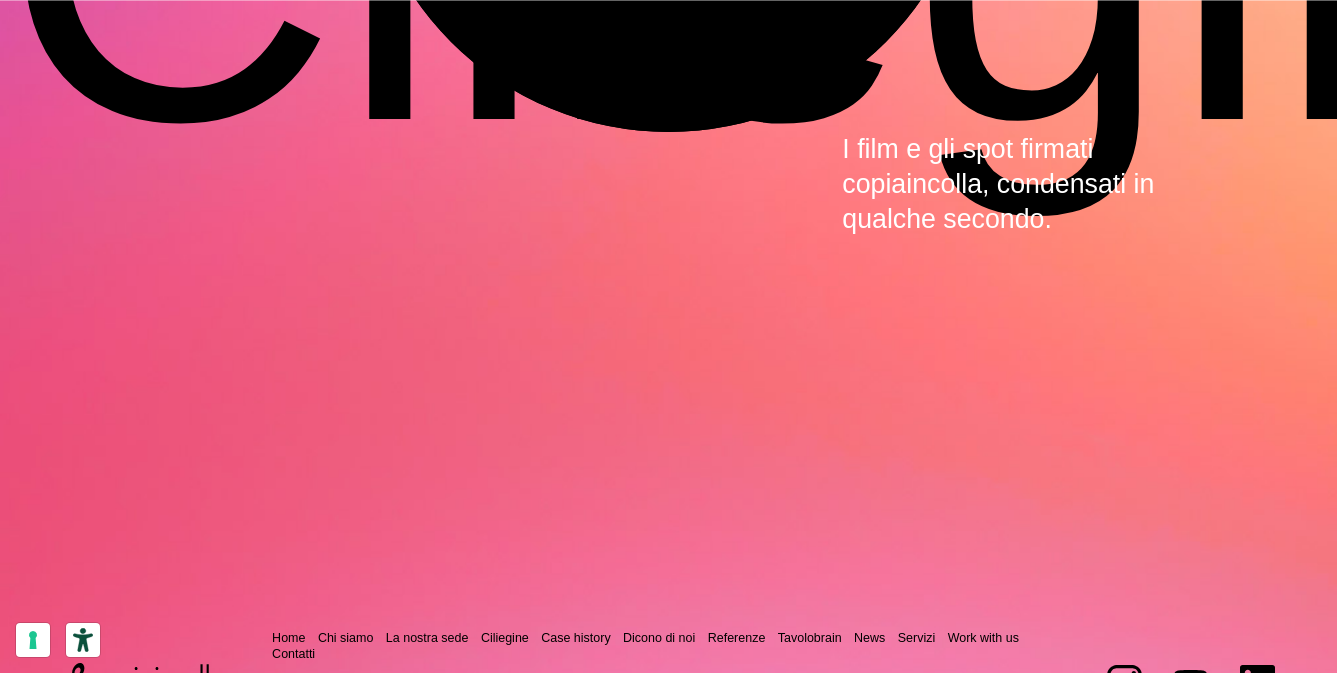 scroll, scrollTop: 5210, scrollLeft: 0, axis: vertical 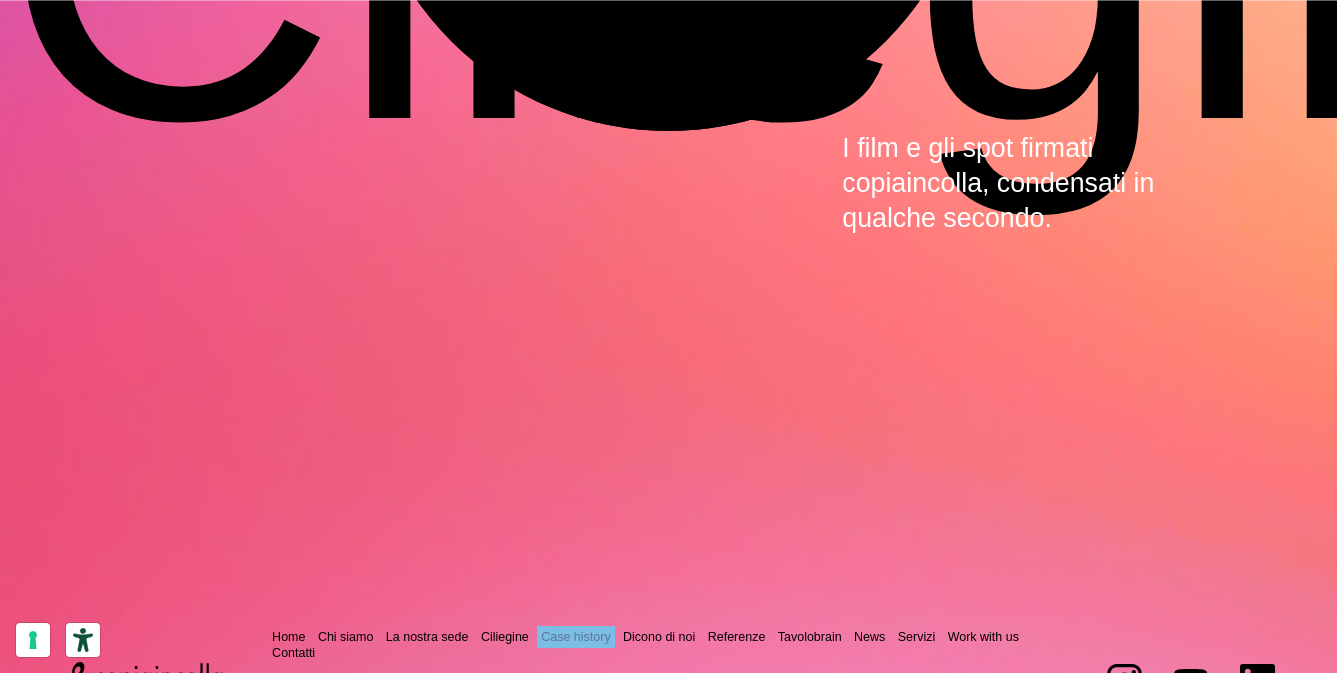 click on "Case history" at bounding box center (575, 637) 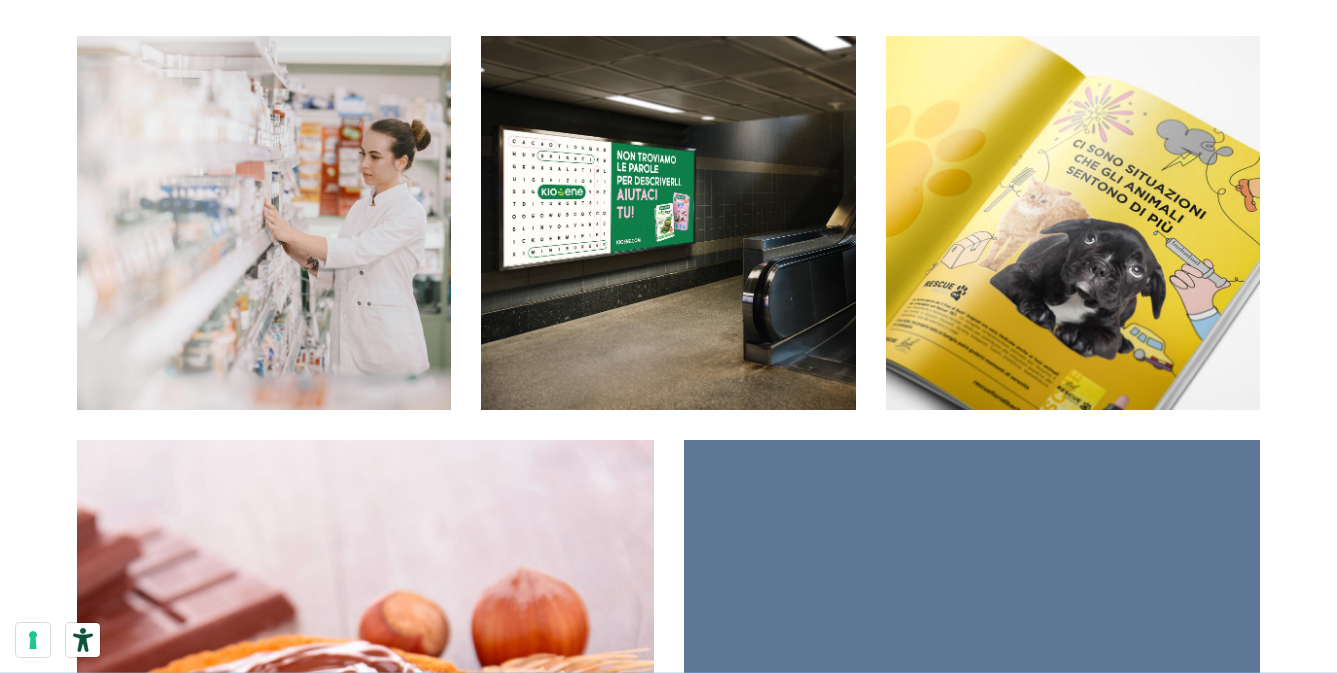 scroll, scrollTop: 505, scrollLeft: 0, axis: vertical 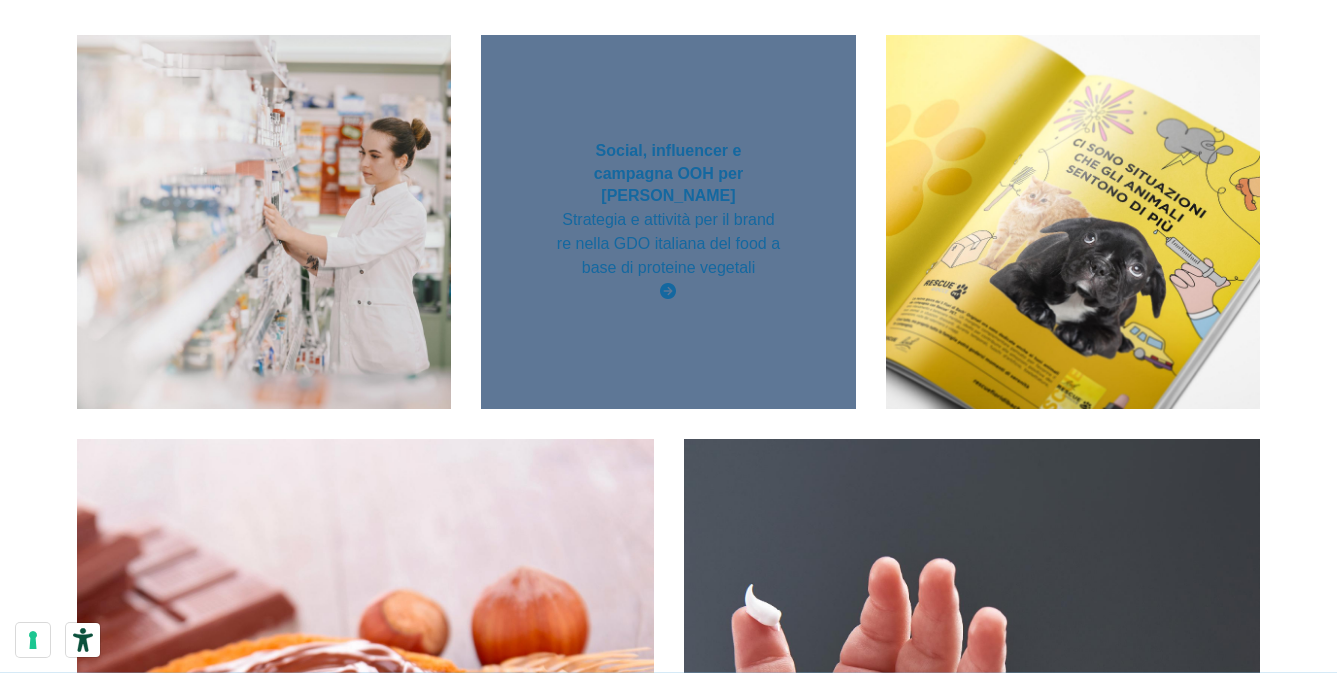 click on "Social, influencer e campagna OOH per [PERSON_NAME]
Strategia e attività per il brand re nella GDO italiana del food a base di proteine vegetali" at bounding box center (668, 222) 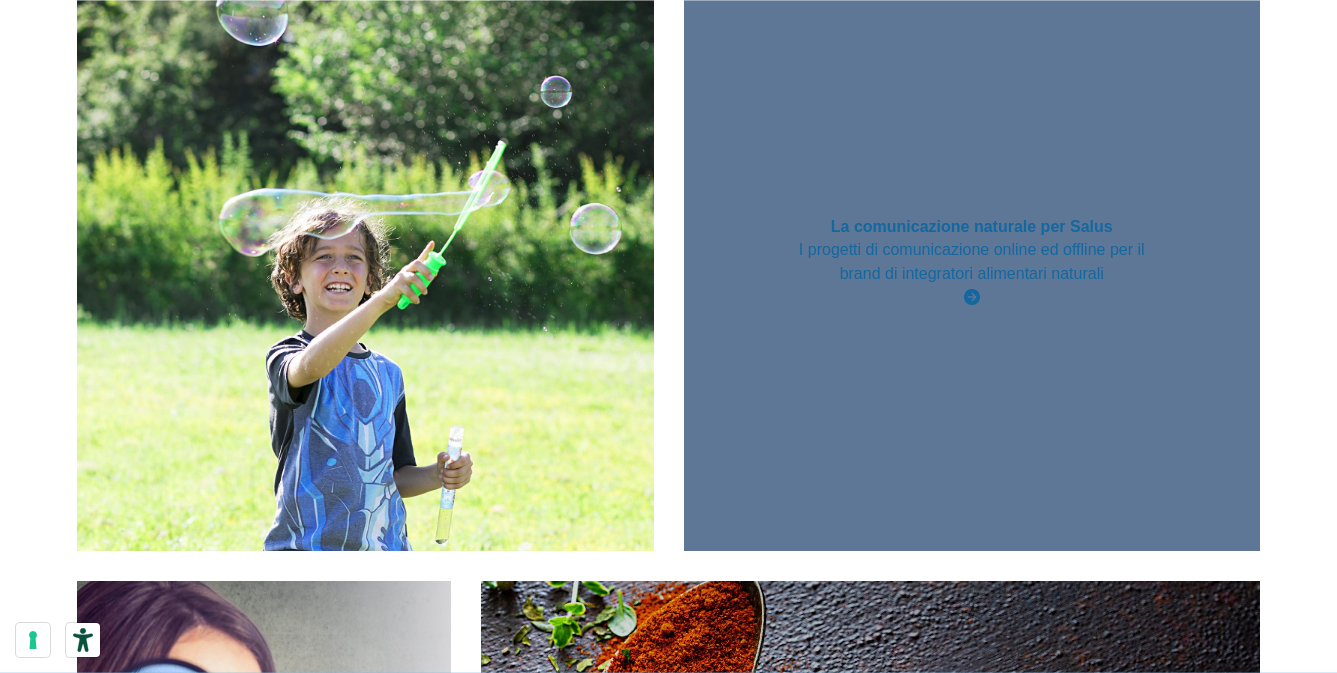 scroll, scrollTop: 3022, scrollLeft: 0, axis: vertical 